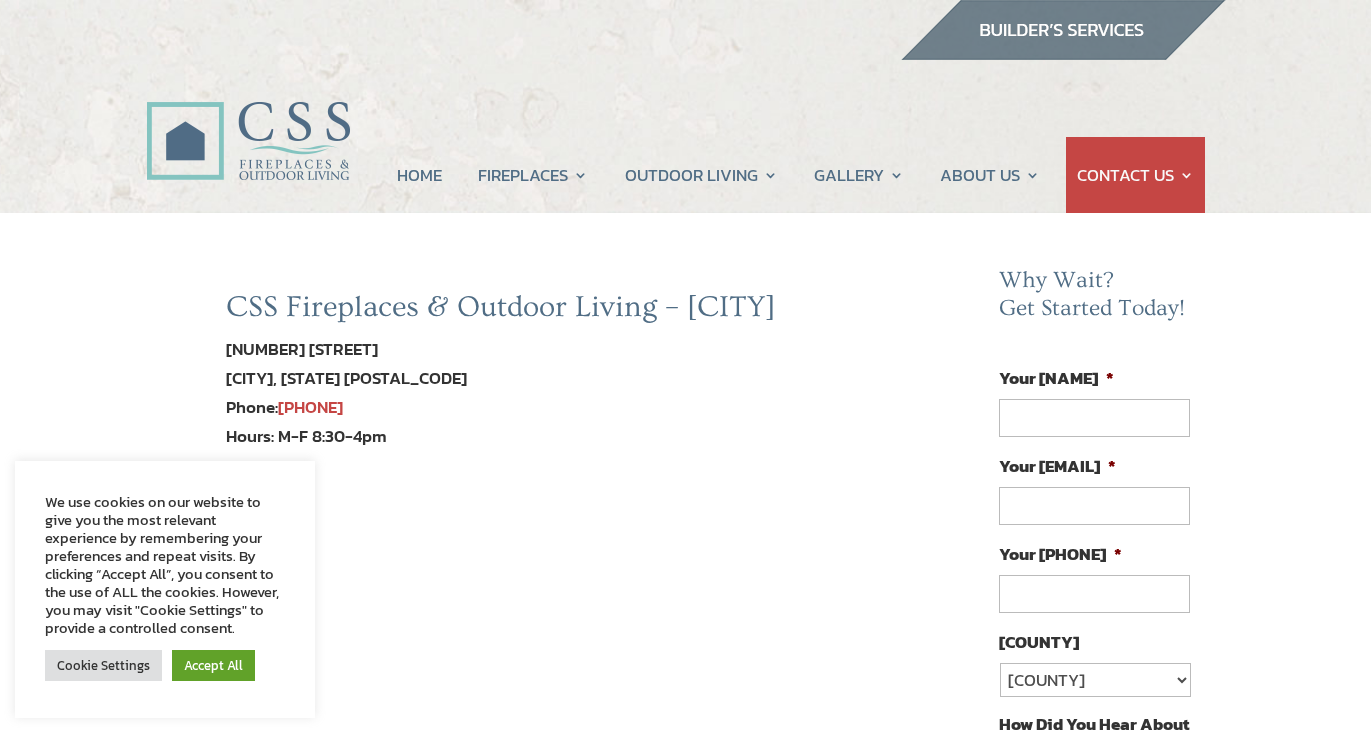 scroll, scrollTop: 0, scrollLeft: 0, axis: both 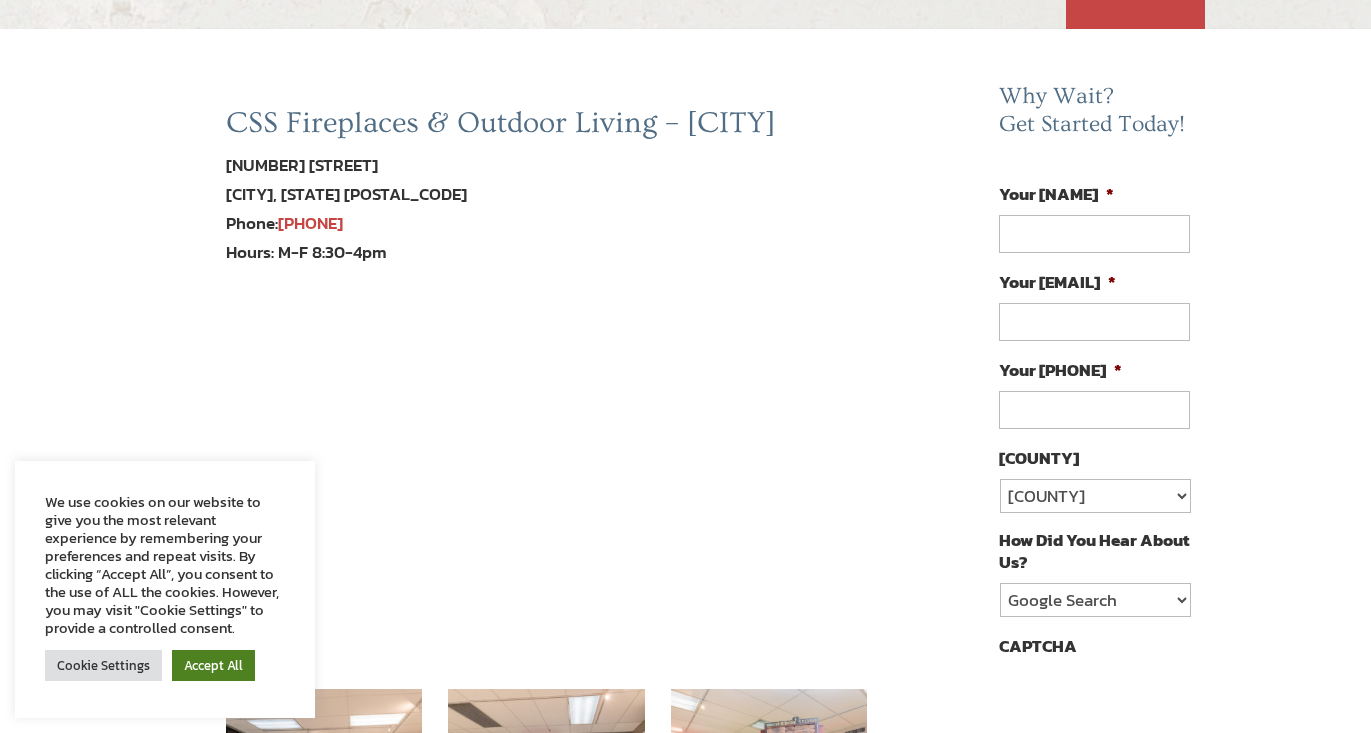 click on "Accept All" at bounding box center (213, 665) 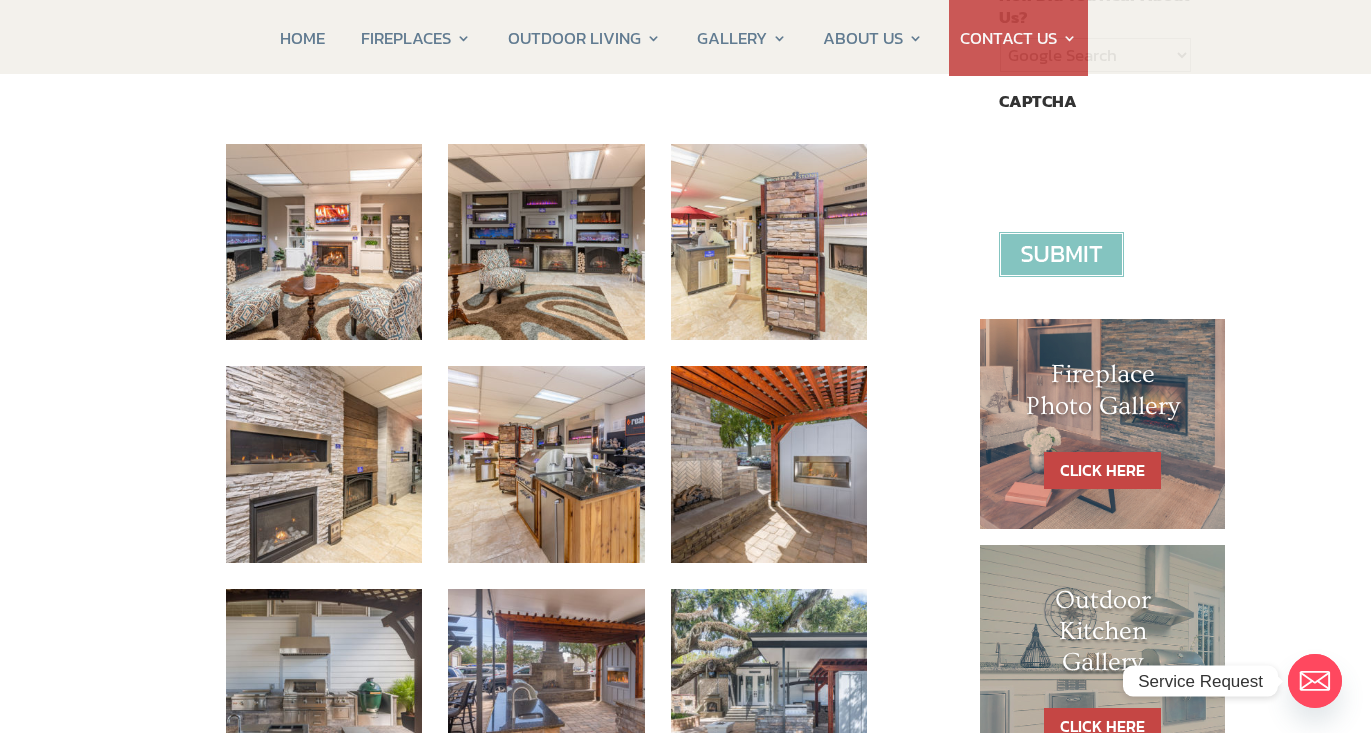 scroll, scrollTop: 613, scrollLeft: 0, axis: vertical 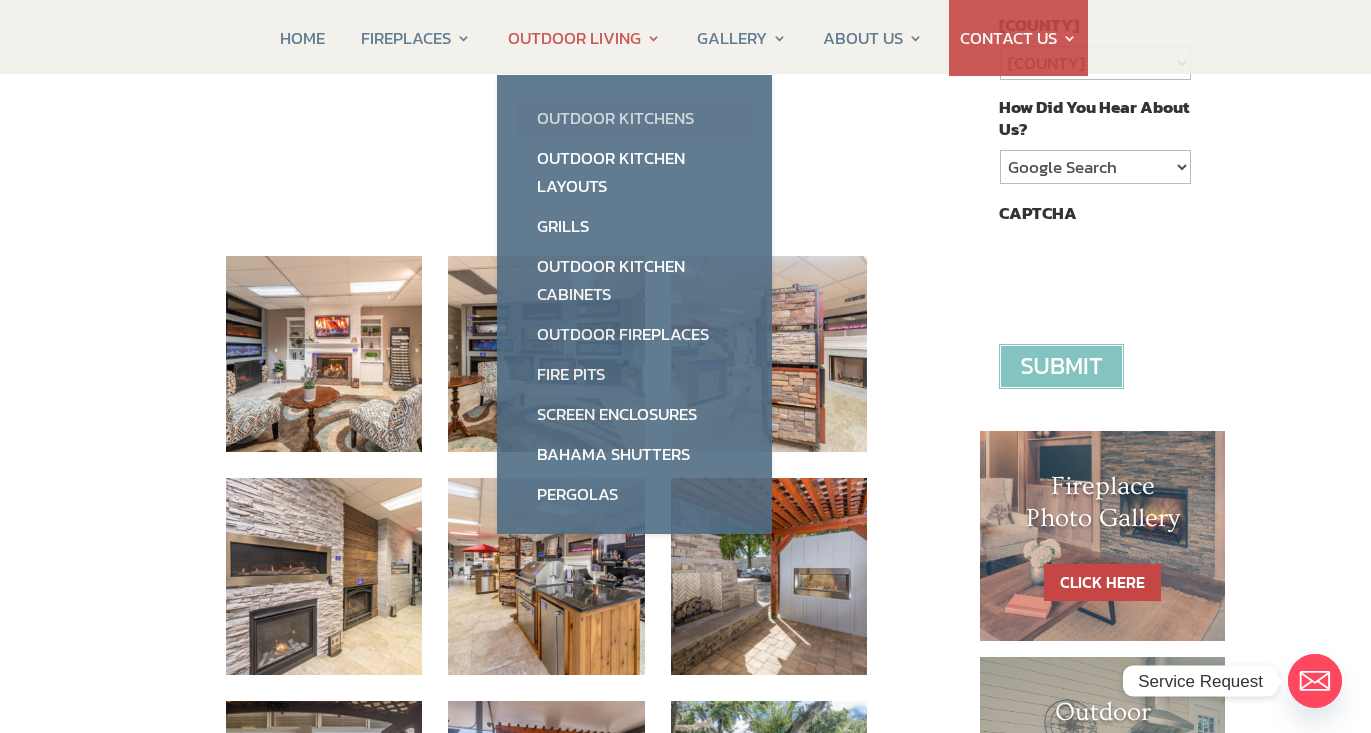 click on "Outdoor Kitchens" at bounding box center [634, 118] 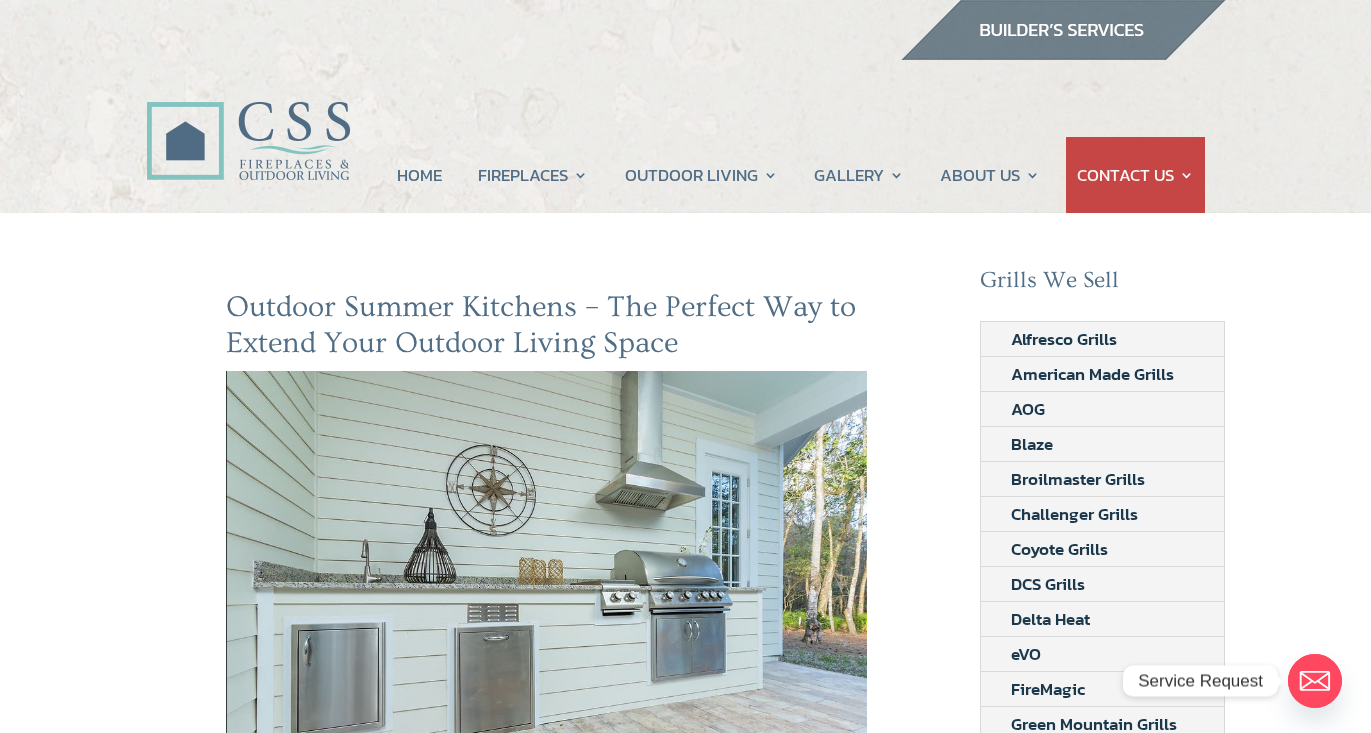 scroll, scrollTop: 0, scrollLeft: 0, axis: both 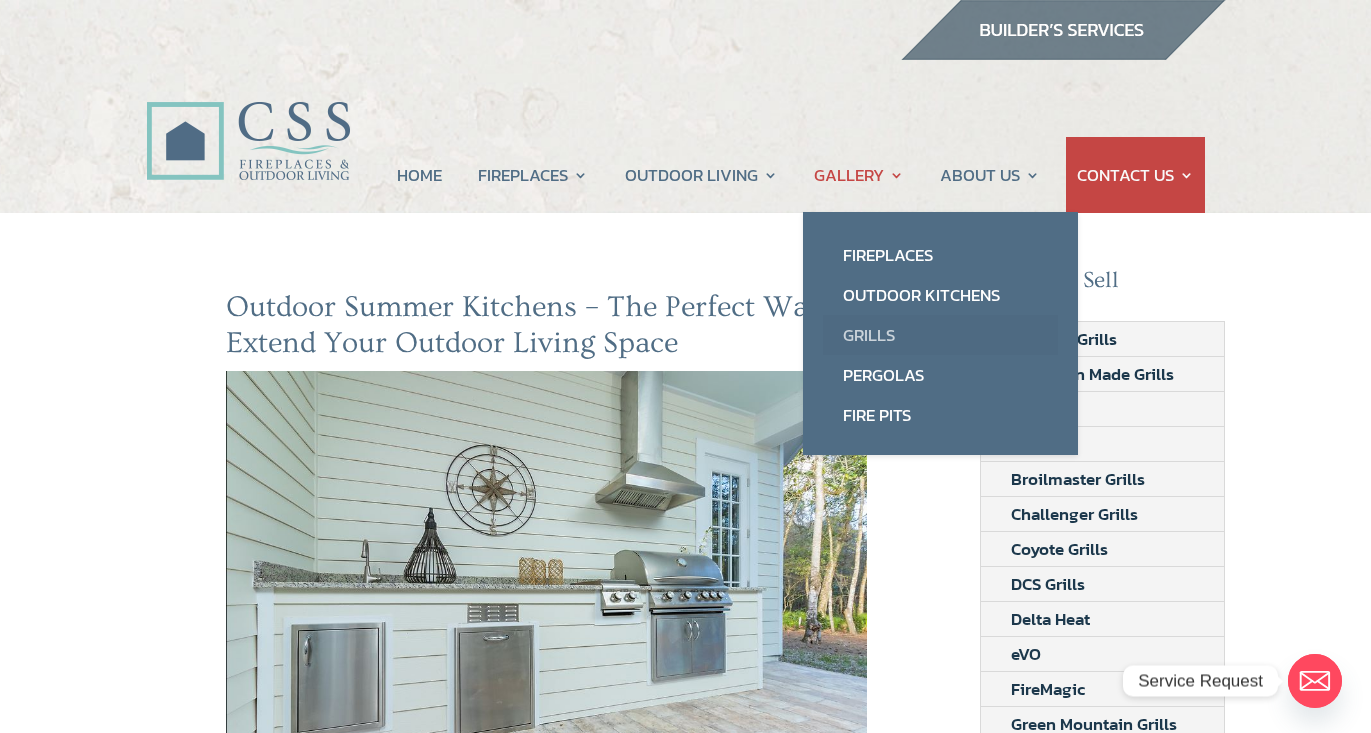 click on "Grills" at bounding box center (940, 335) 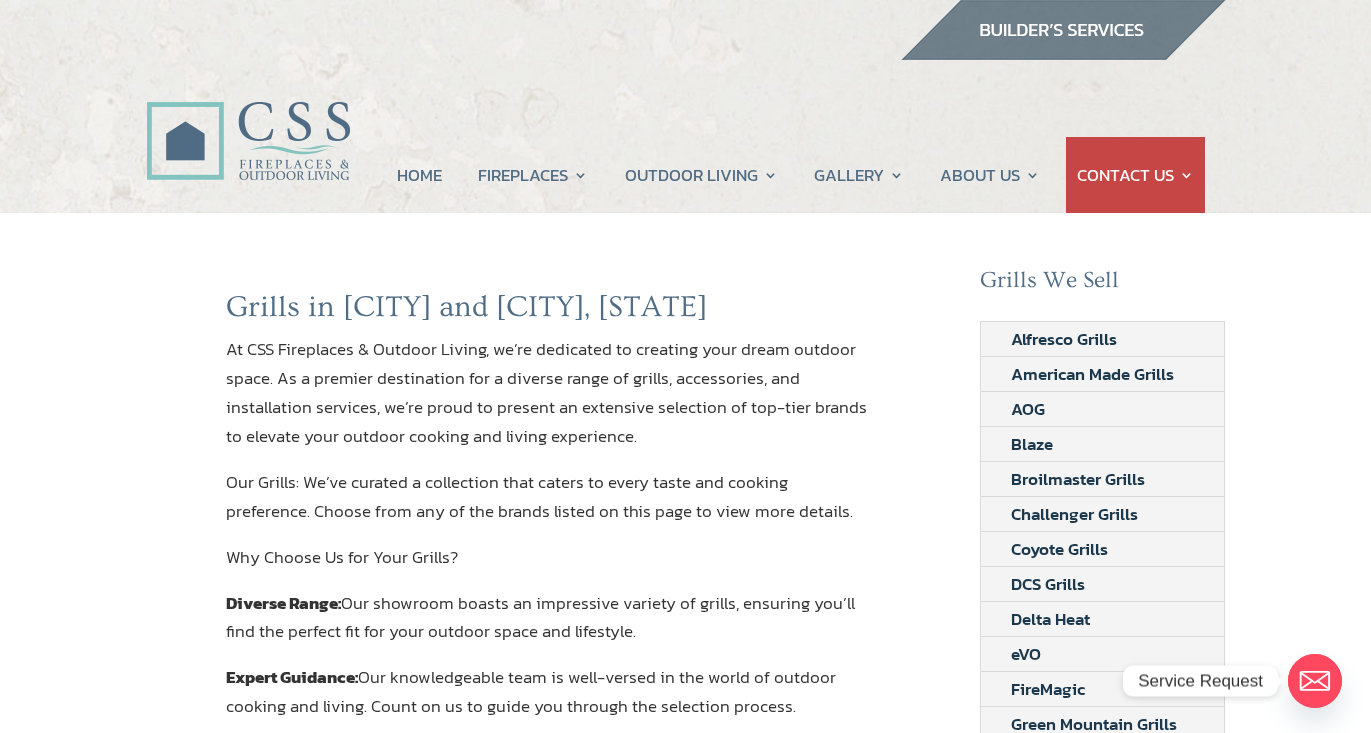 scroll, scrollTop: 0, scrollLeft: 0, axis: both 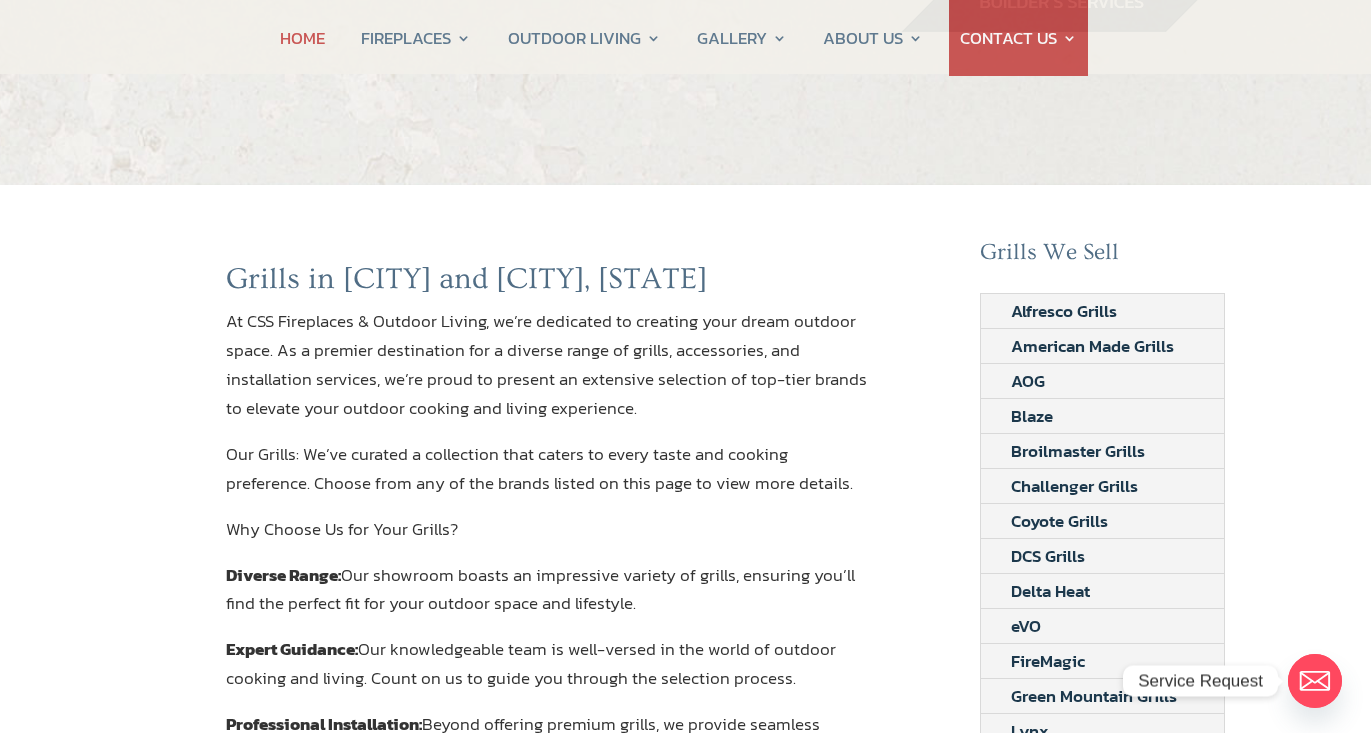 click on "HOME" at bounding box center (302, 38) 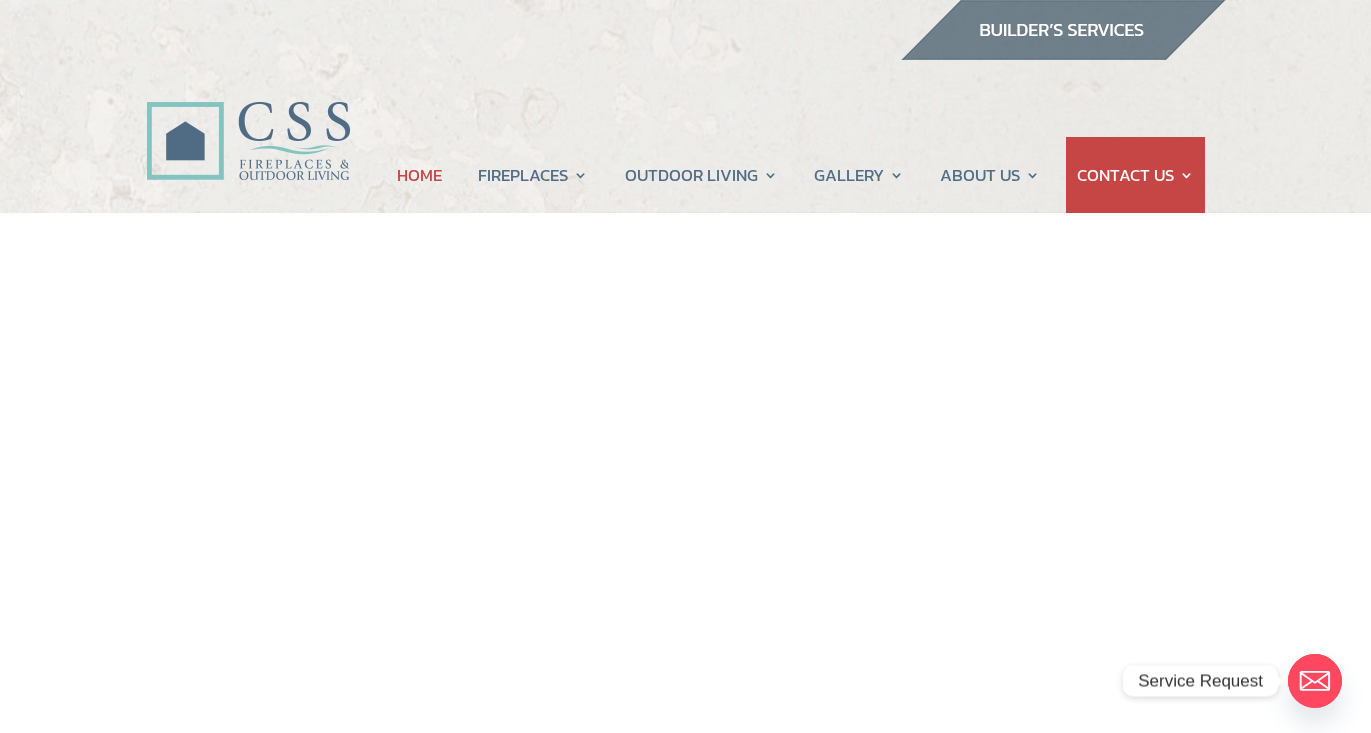 scroll, scrollTop: 0, scrollLeft: 0, axis: both 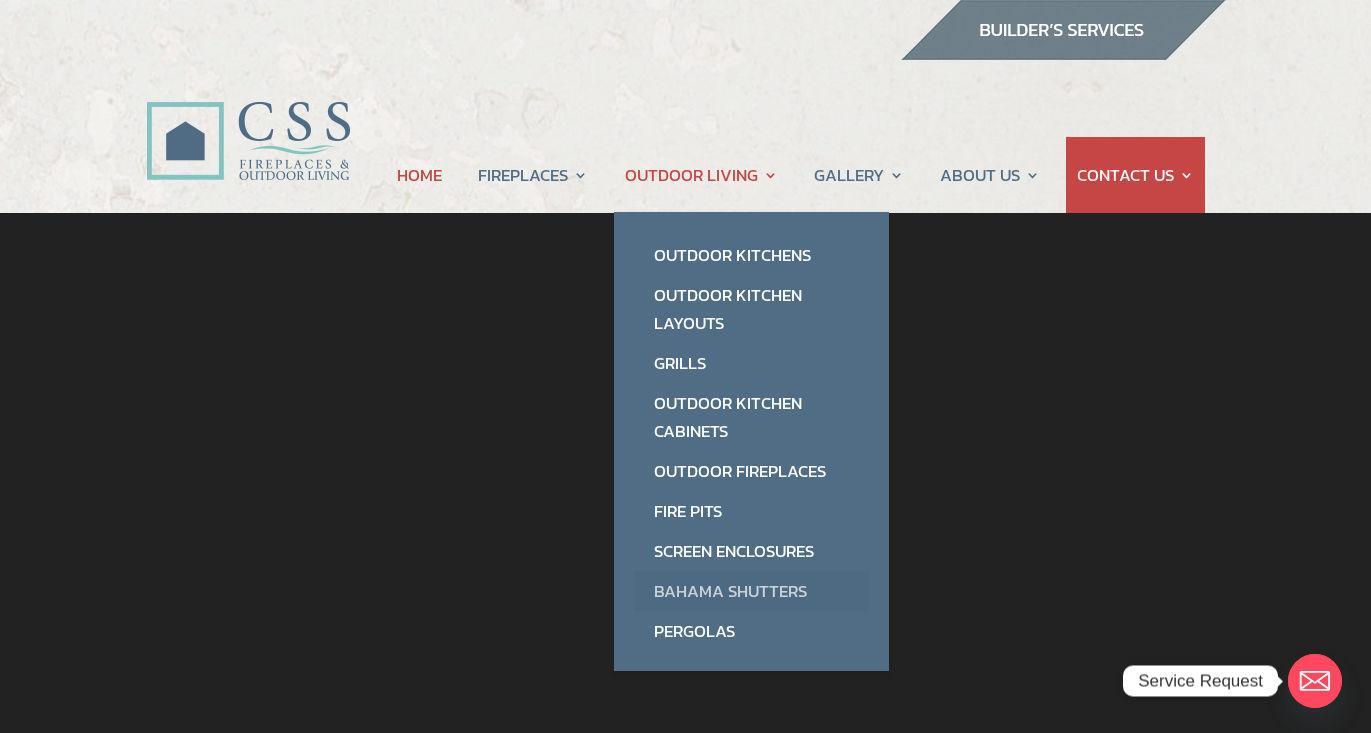 click on "Bahama Shutters" at bounding box center (751, 591) 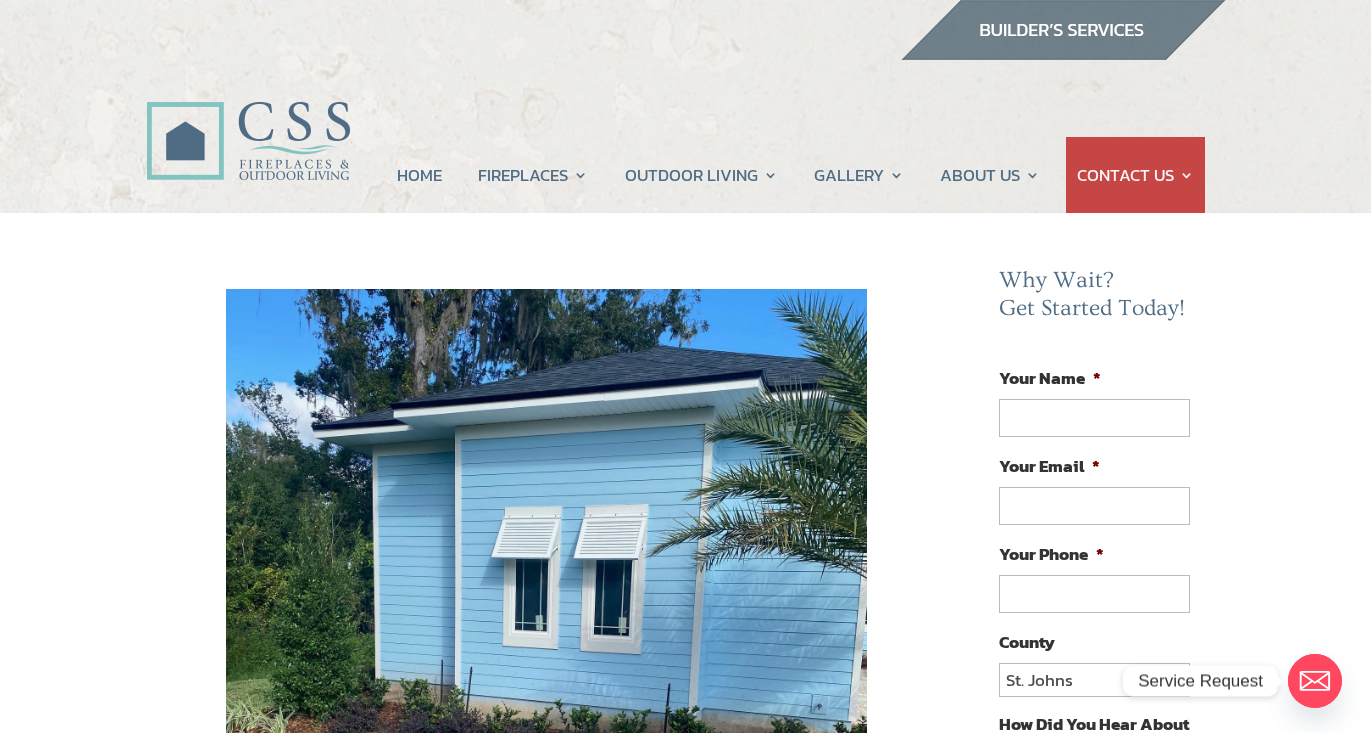 scroll, scrollTop: 0, scrollLeft: 0, axis: both 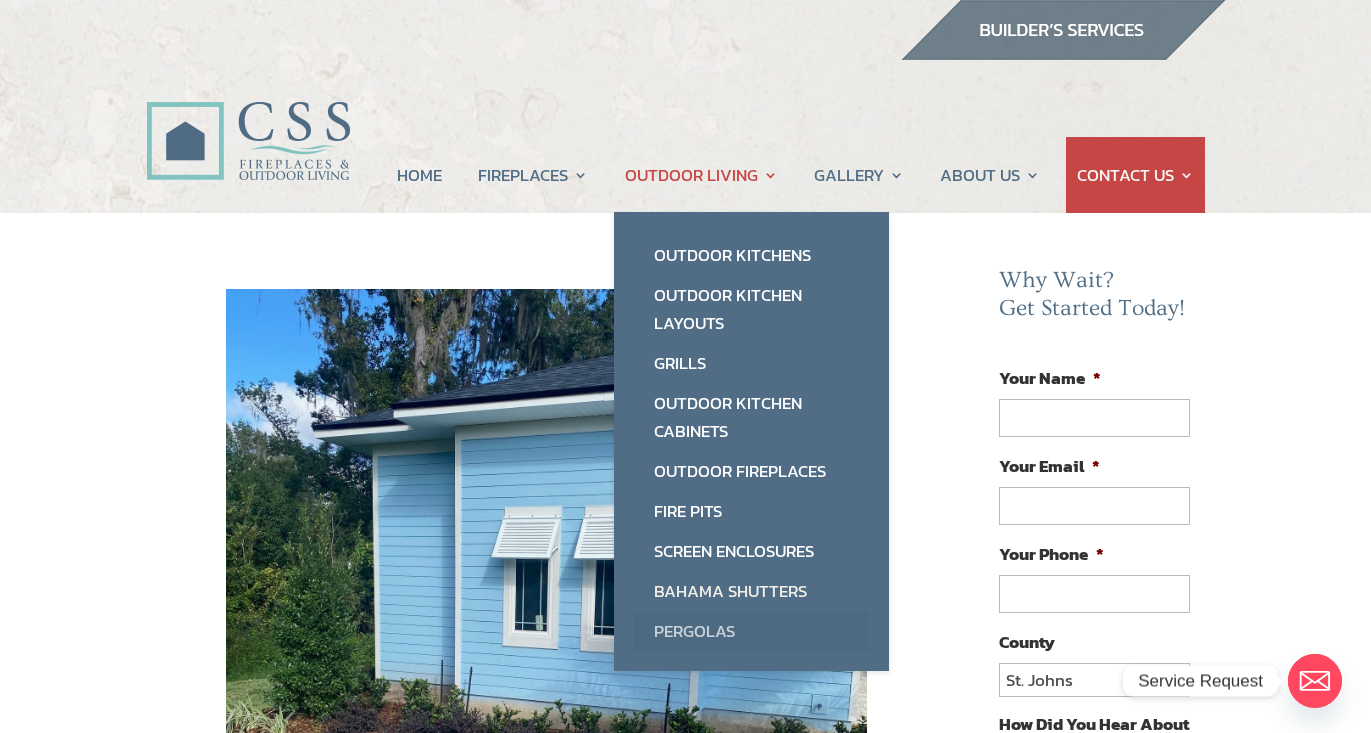 click on "Pergolas" at bounding box center [751, 631] 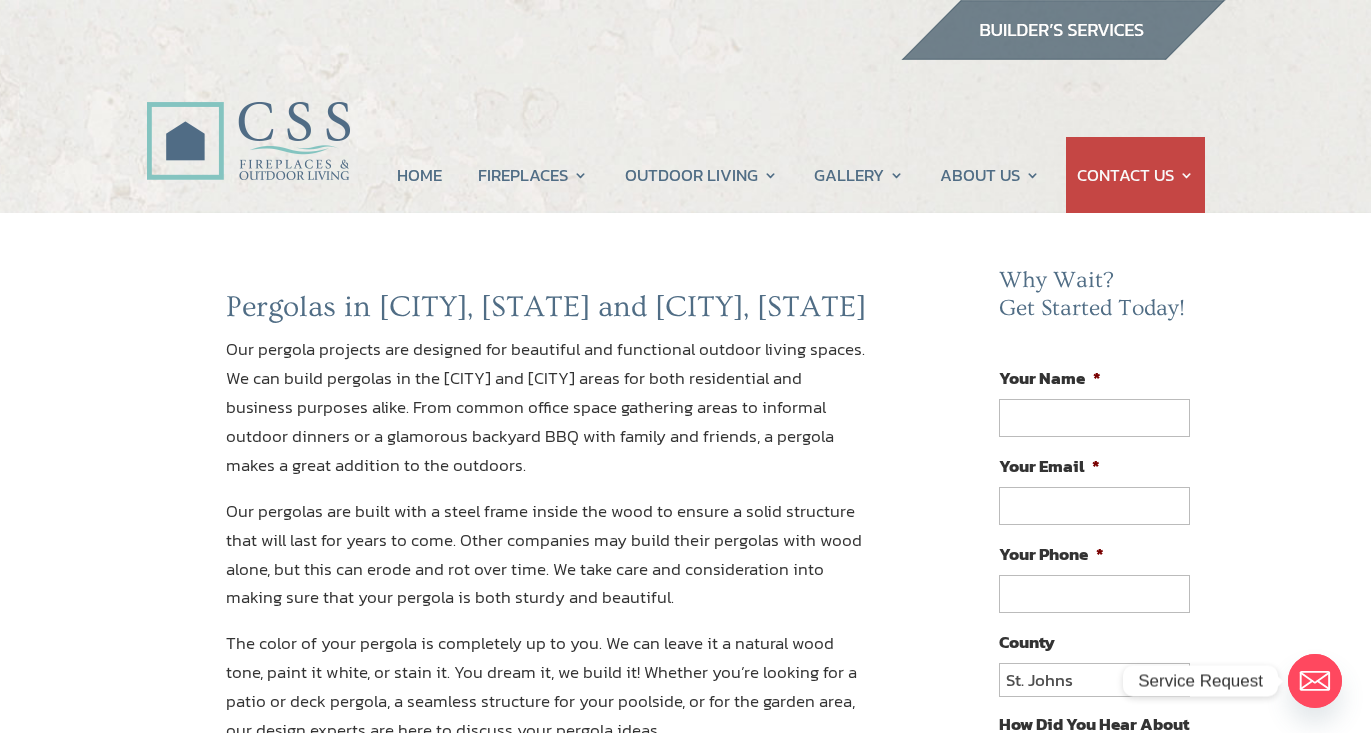 scroll, scrollTop: 0, scrollLeft: 0, axis: both 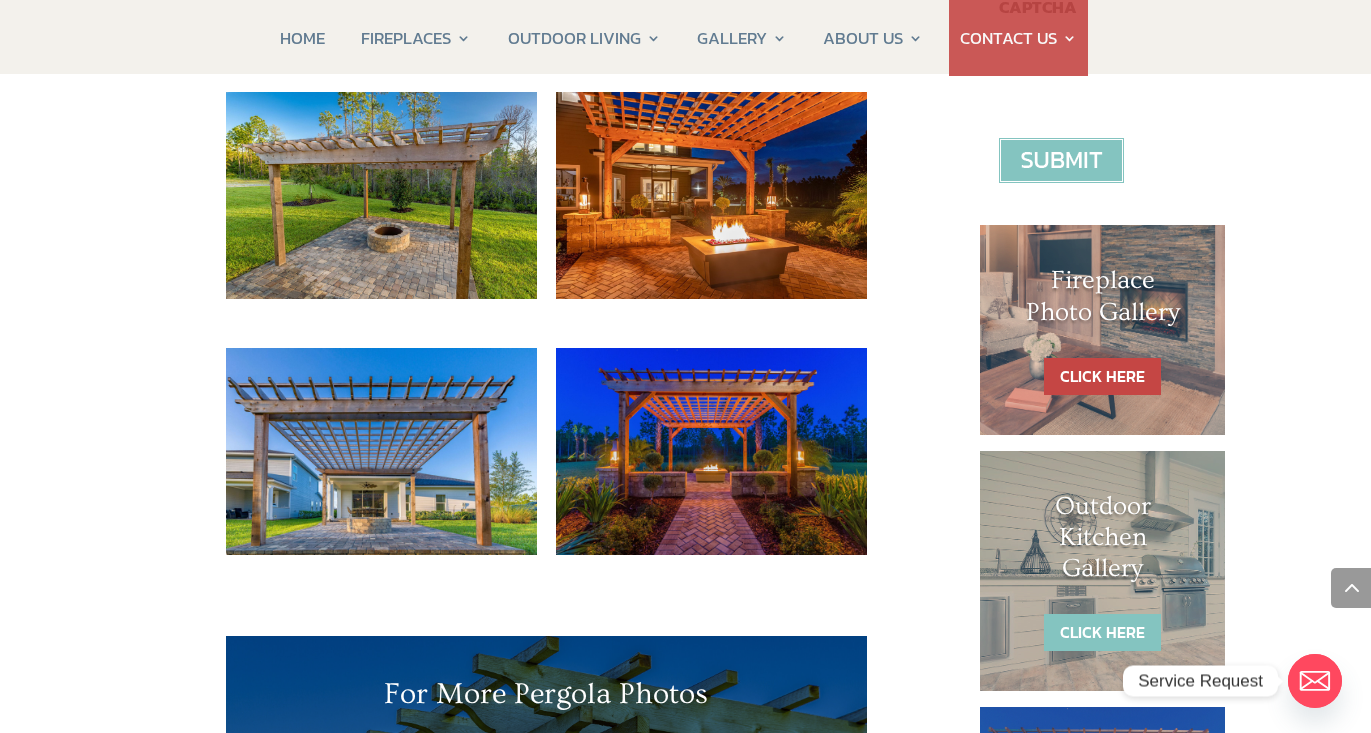 click on "CLICK HERE" at bounding box center [1102, 632] 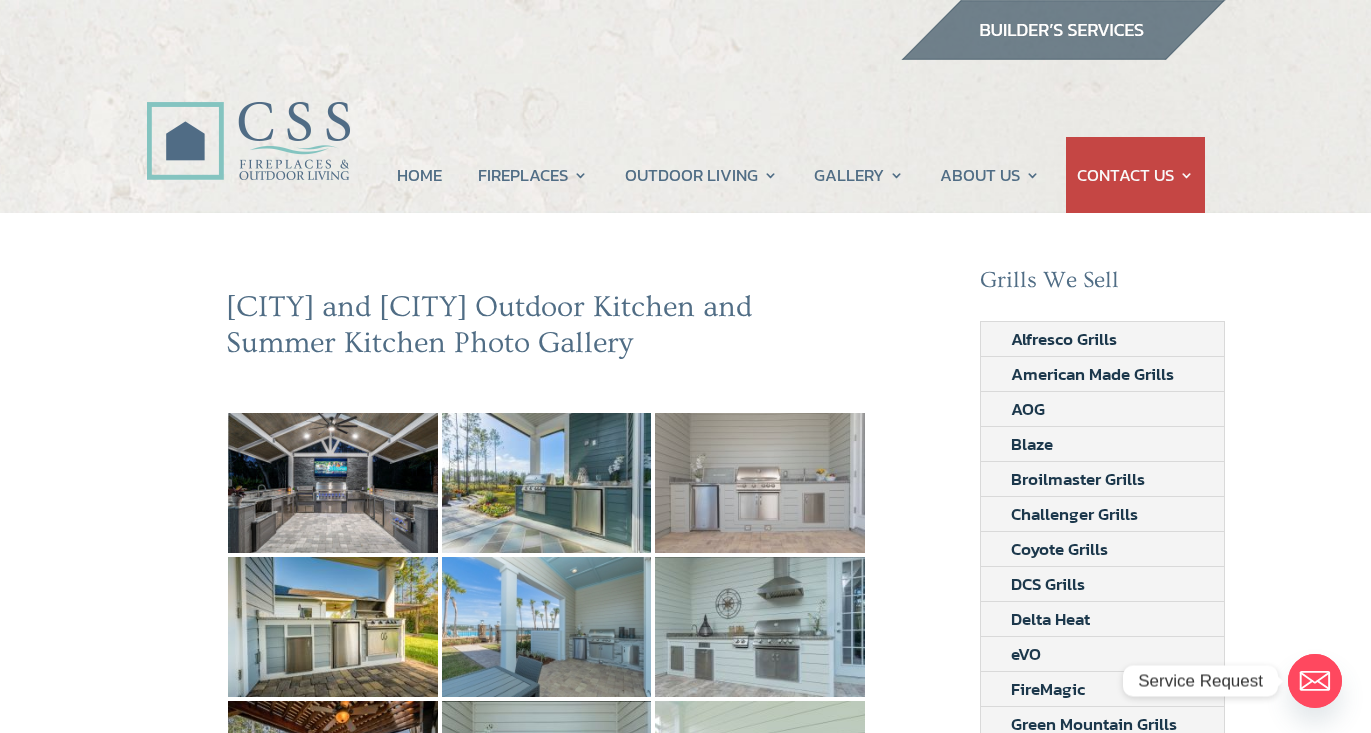 scroll, scrollTop: 0, scrollLeft: 0, axis: both 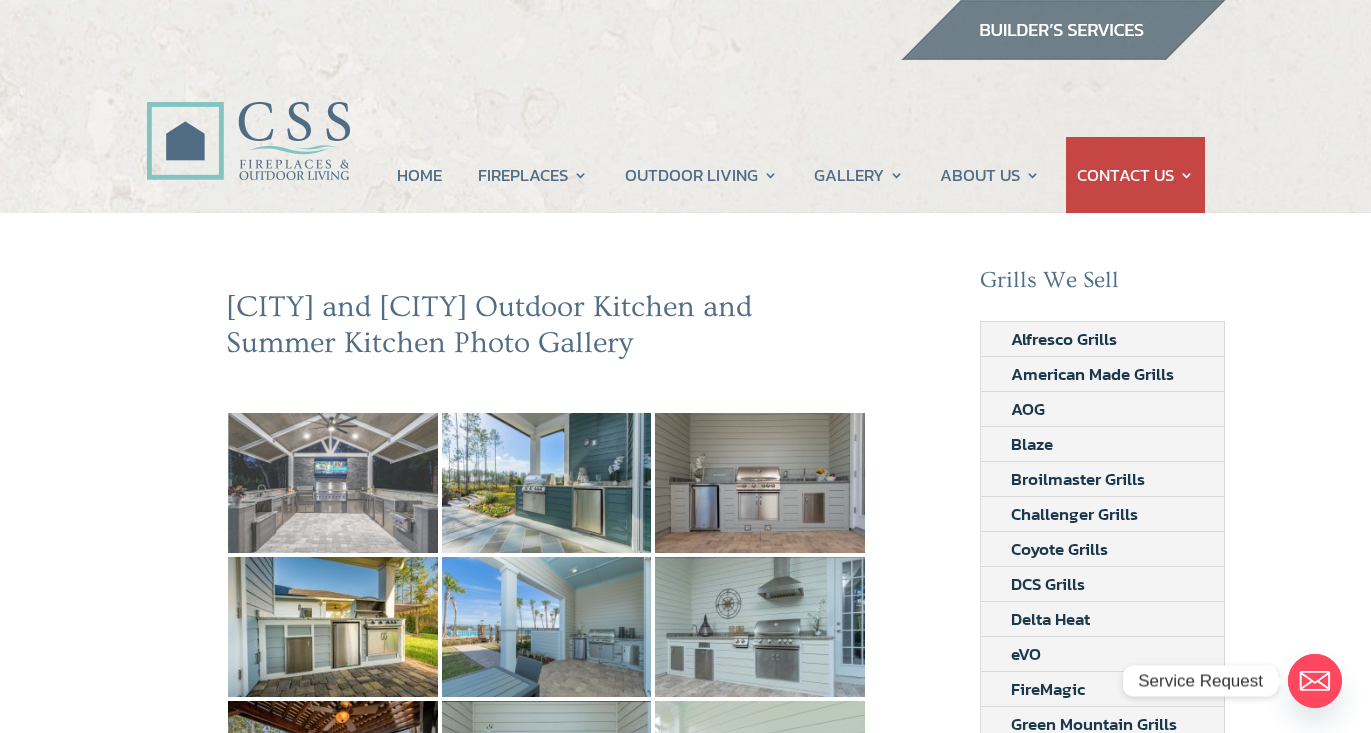 click at bounding box center (333, 483) 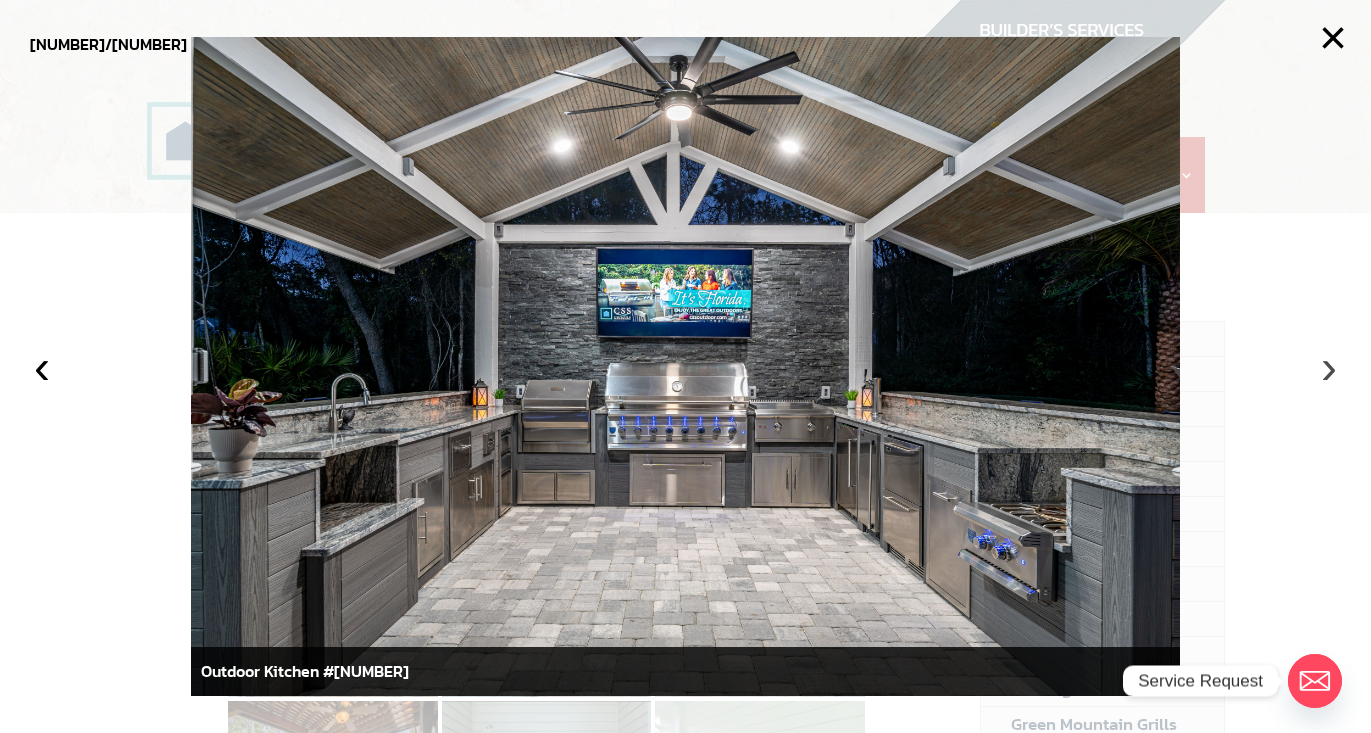 click on "›" at bounding box center (1329, 367) 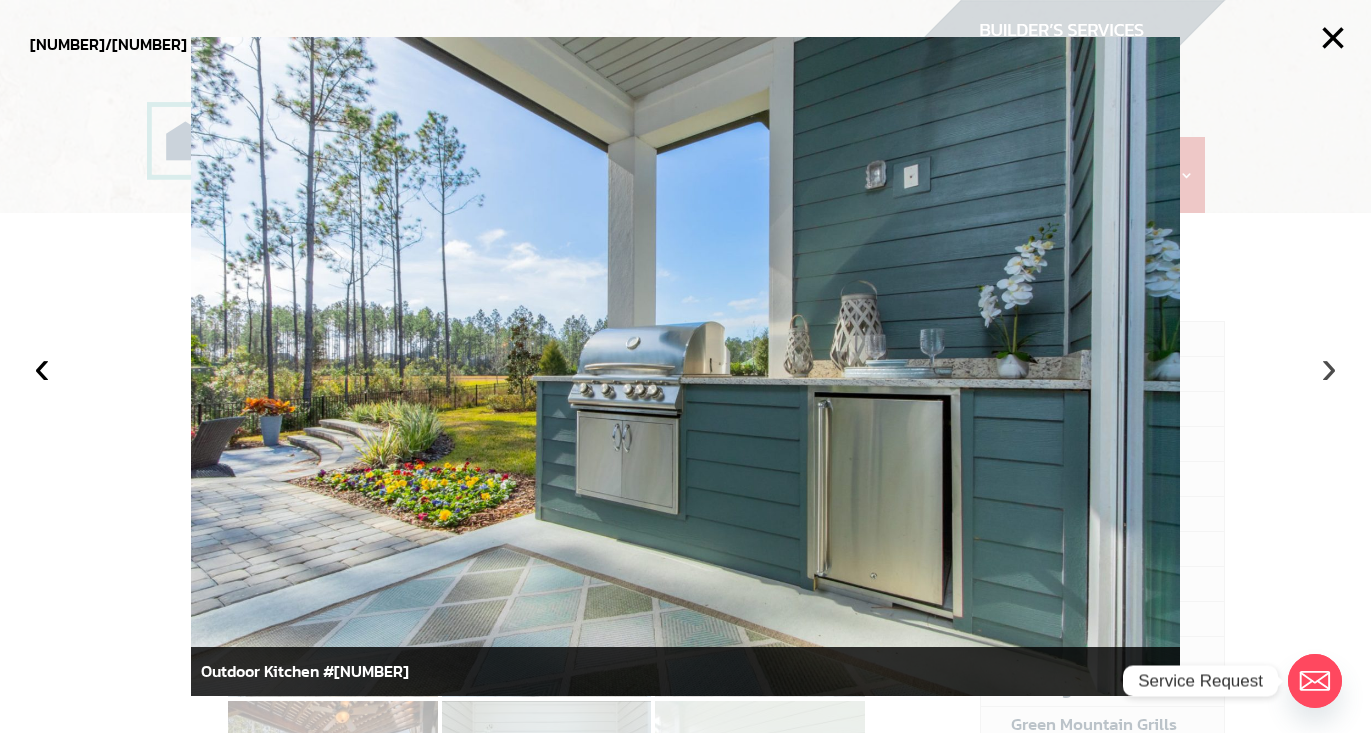 click on "›" at bounding box center (1329, 367) 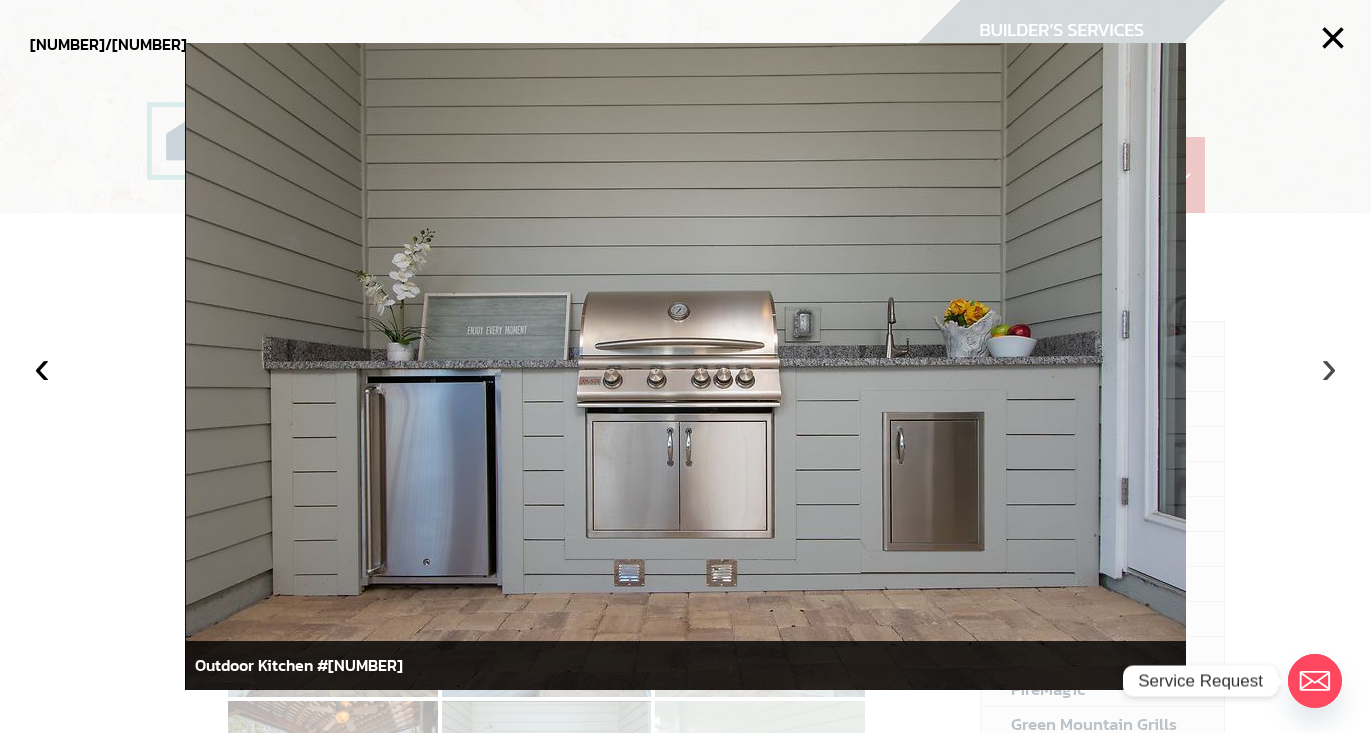 click on "›" at bounding box center (1329, 367) 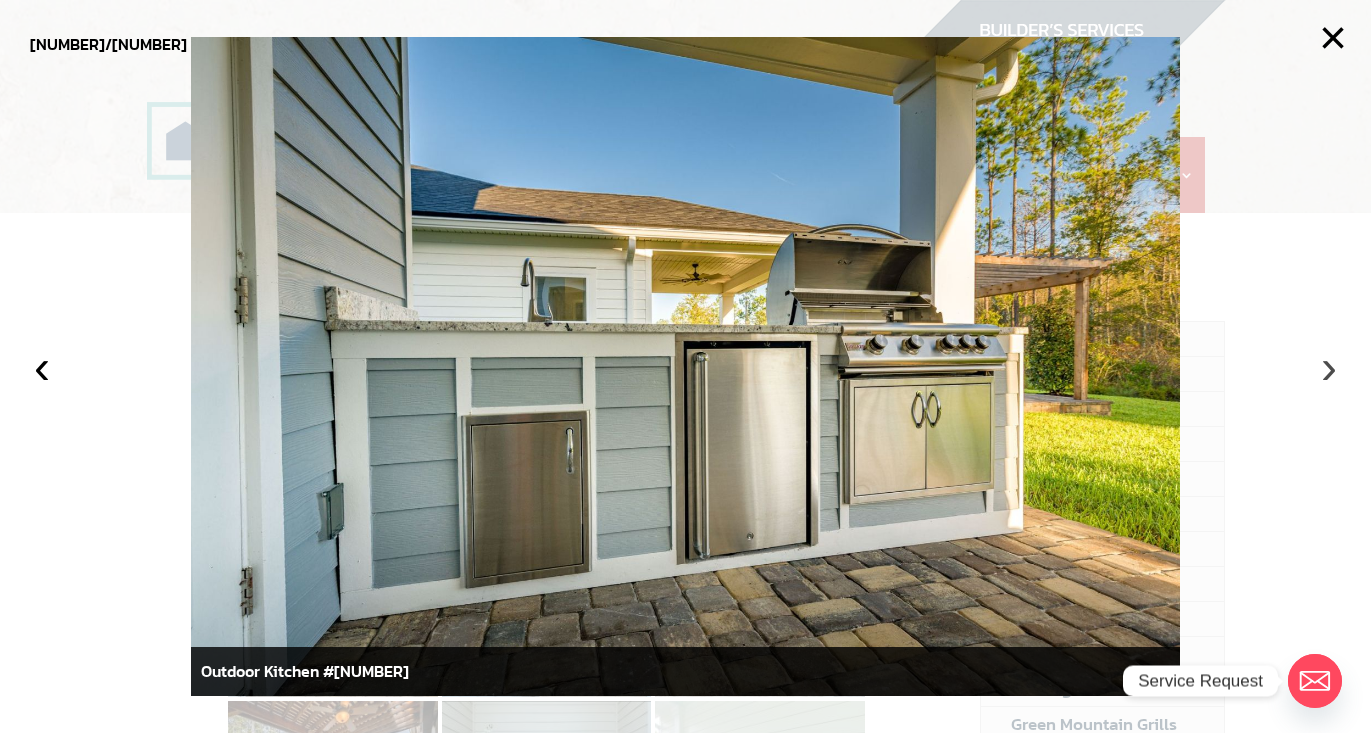 click on "›" at bounding box center [1329, 367] 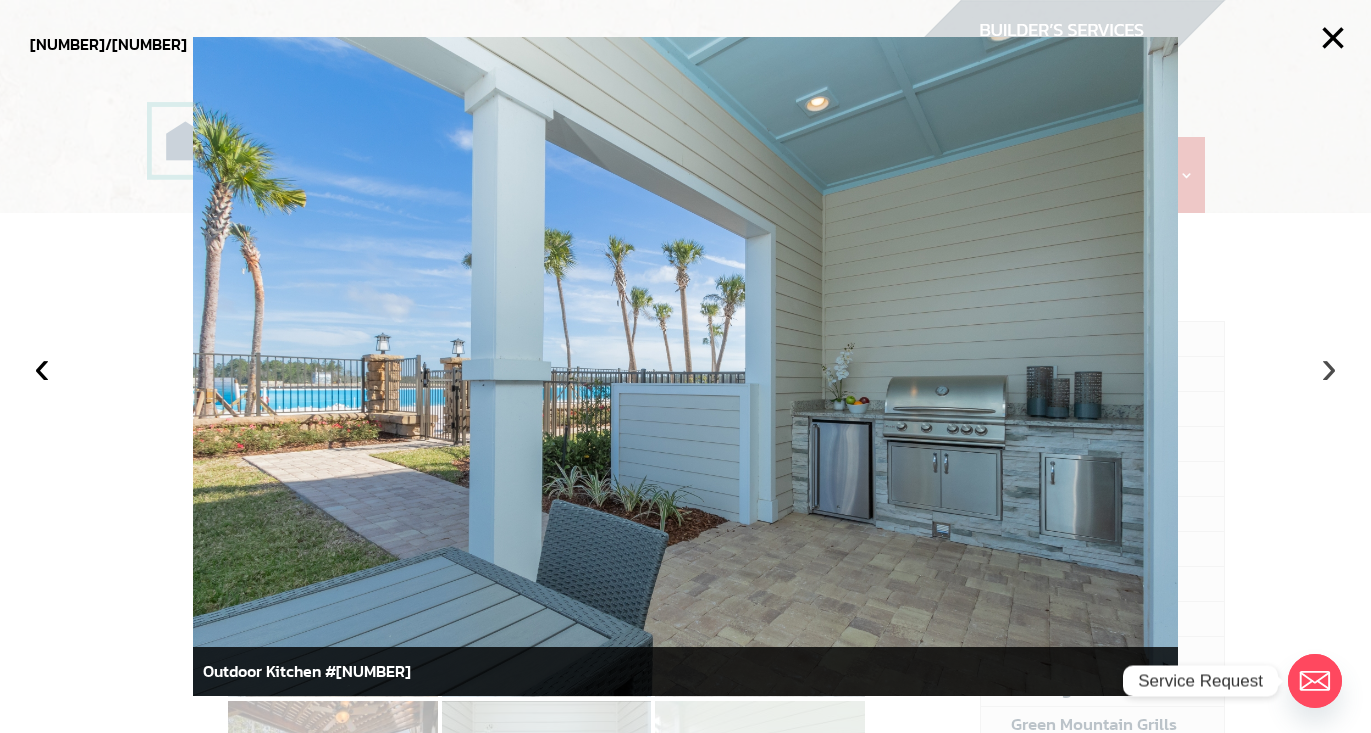click on "›" at bounding box center [1329, 367] 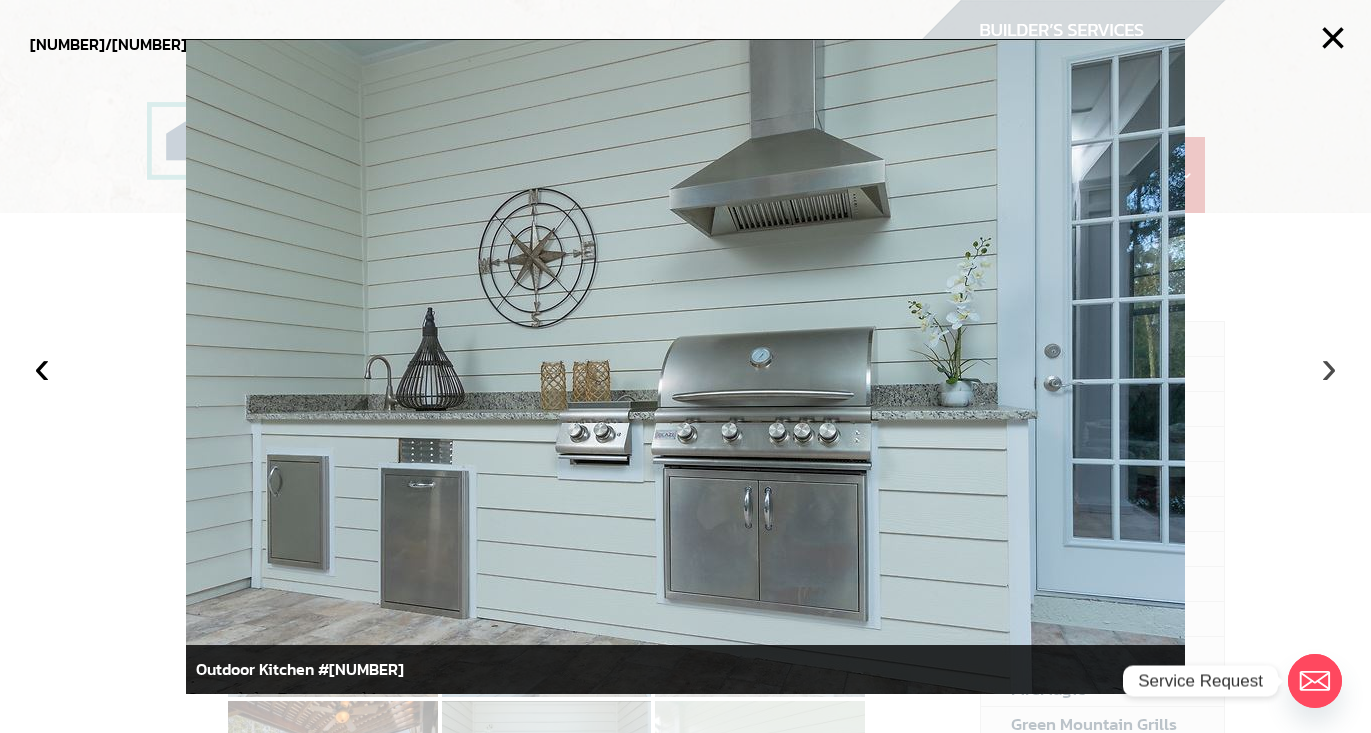click on "›" at bounding box center [1329, 367] 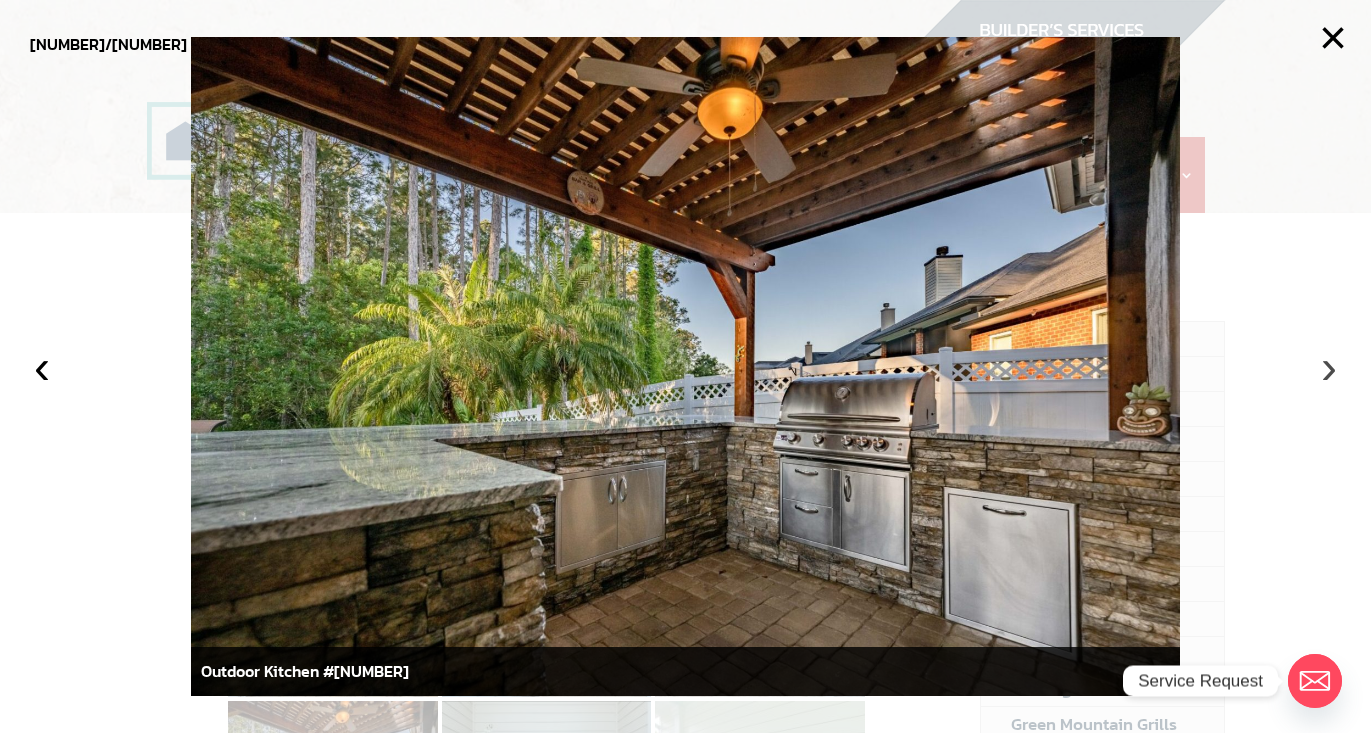 click on "›" at bounding box center [1329, 367] 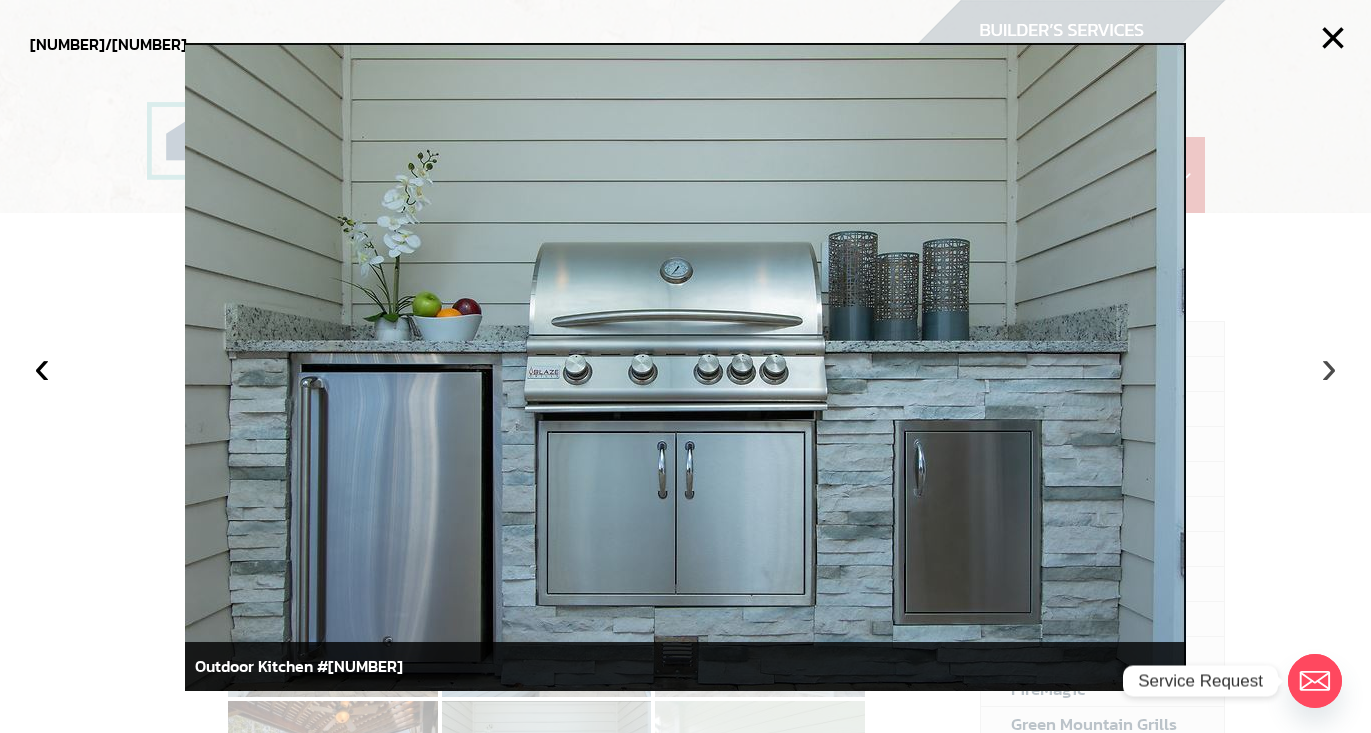 click on "›" at bounding box center (1329, 367) 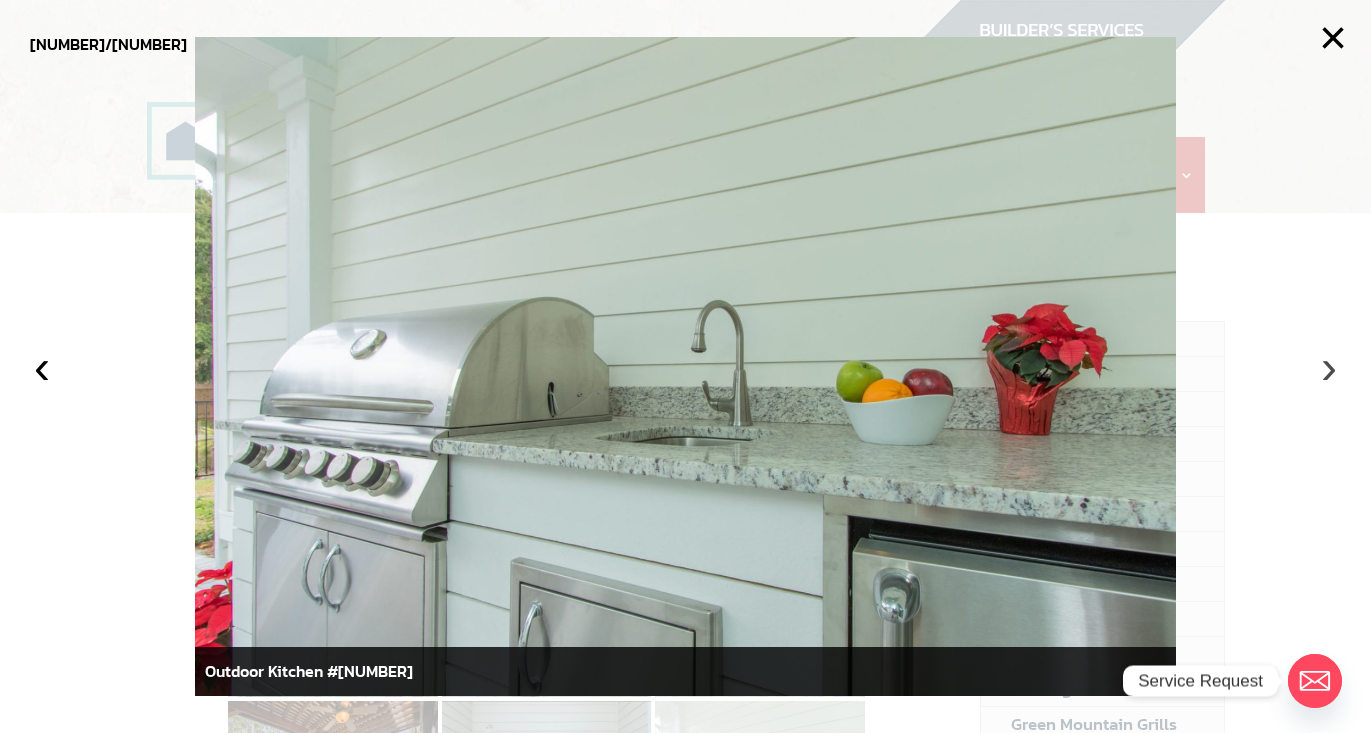 click on "›" at bounding box center [1329, 367] 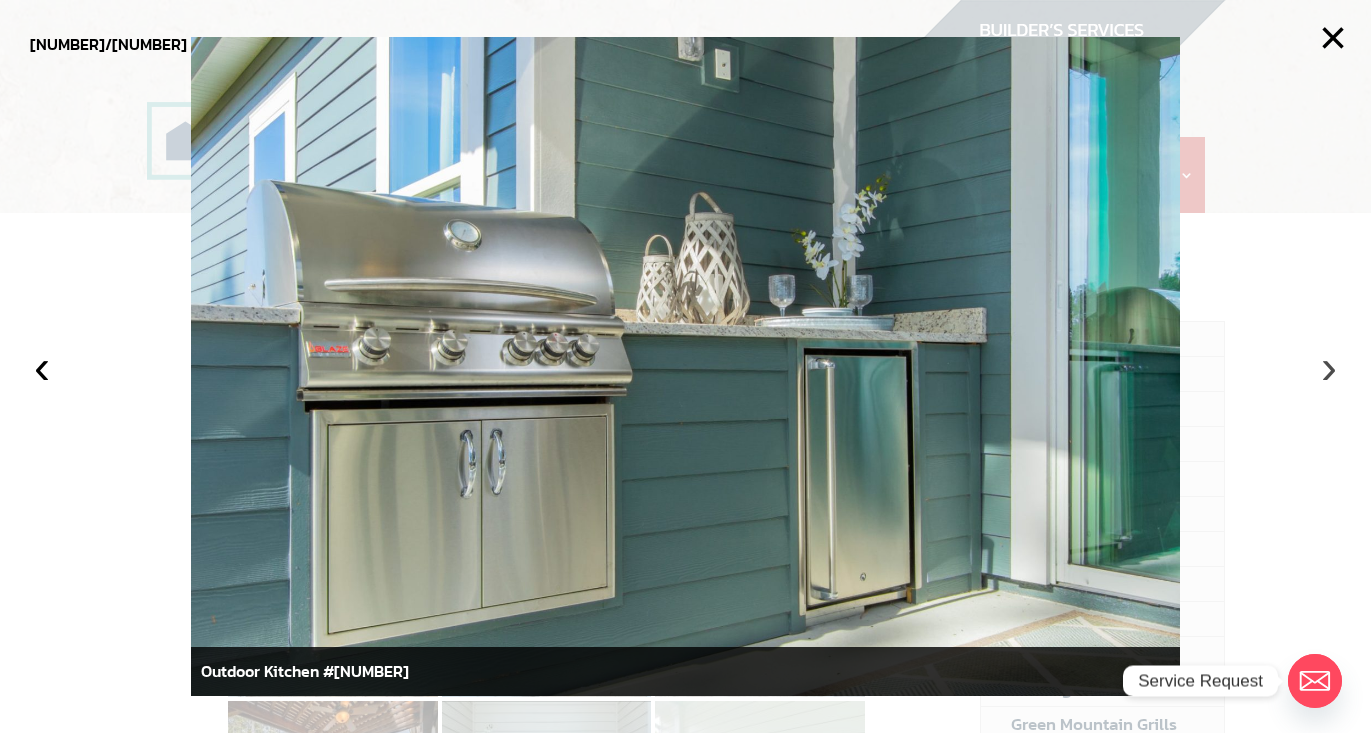 click on "›" at bounding box center (1329, 367) 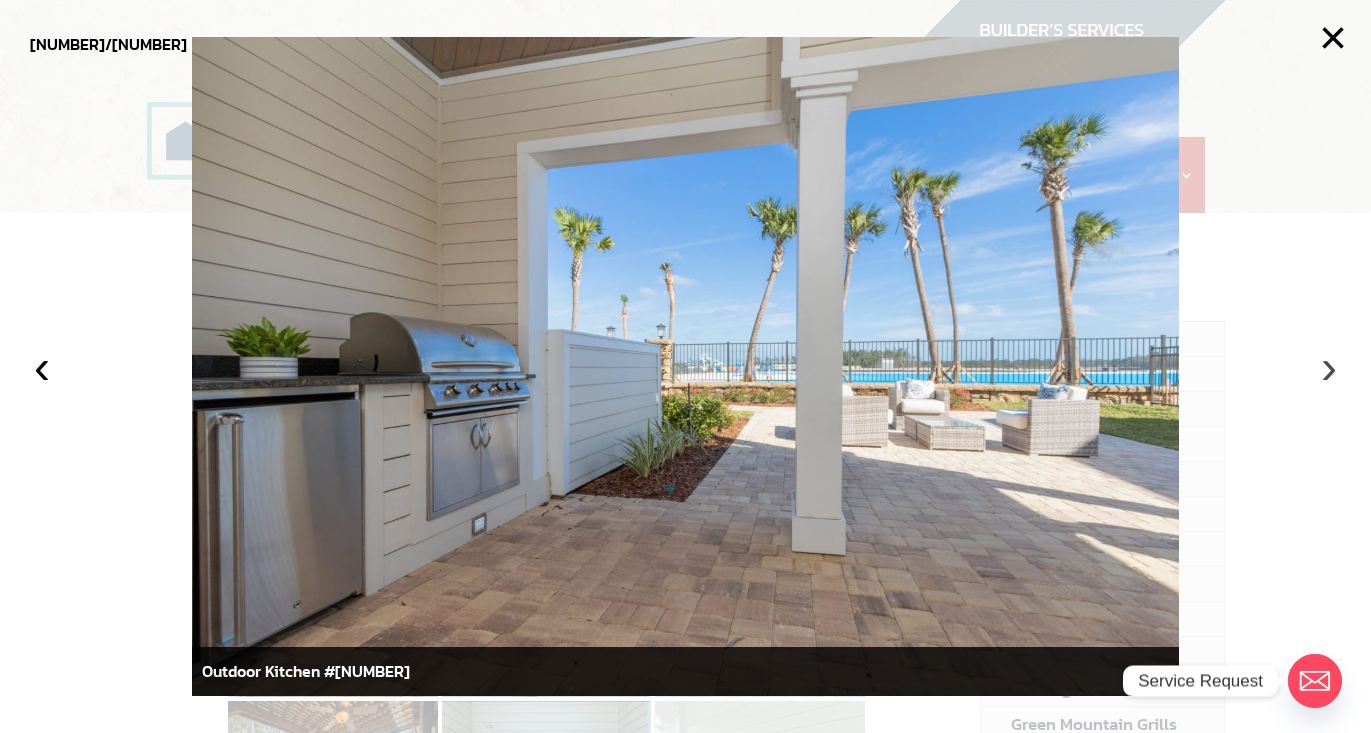 click on "›" at bounding box center (1329, 367) 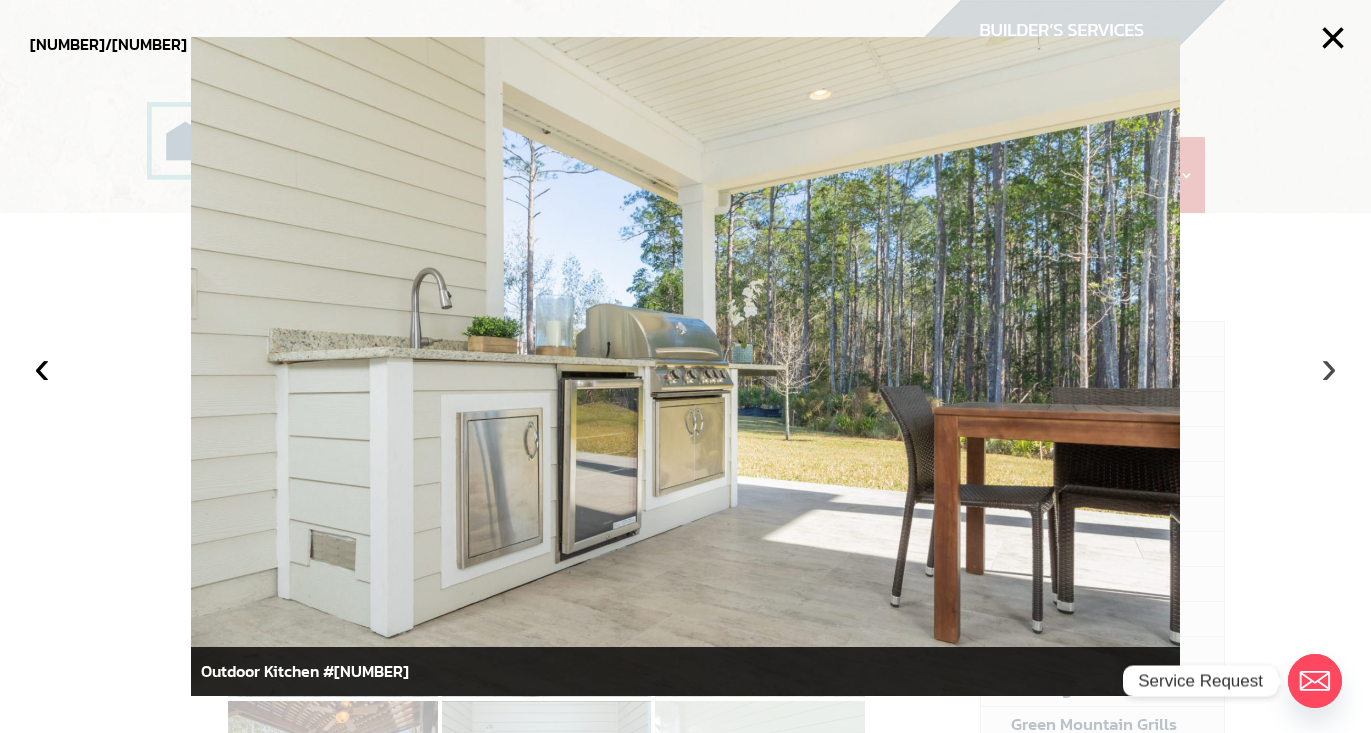 click on "›" at bounding box center [1329, 367] 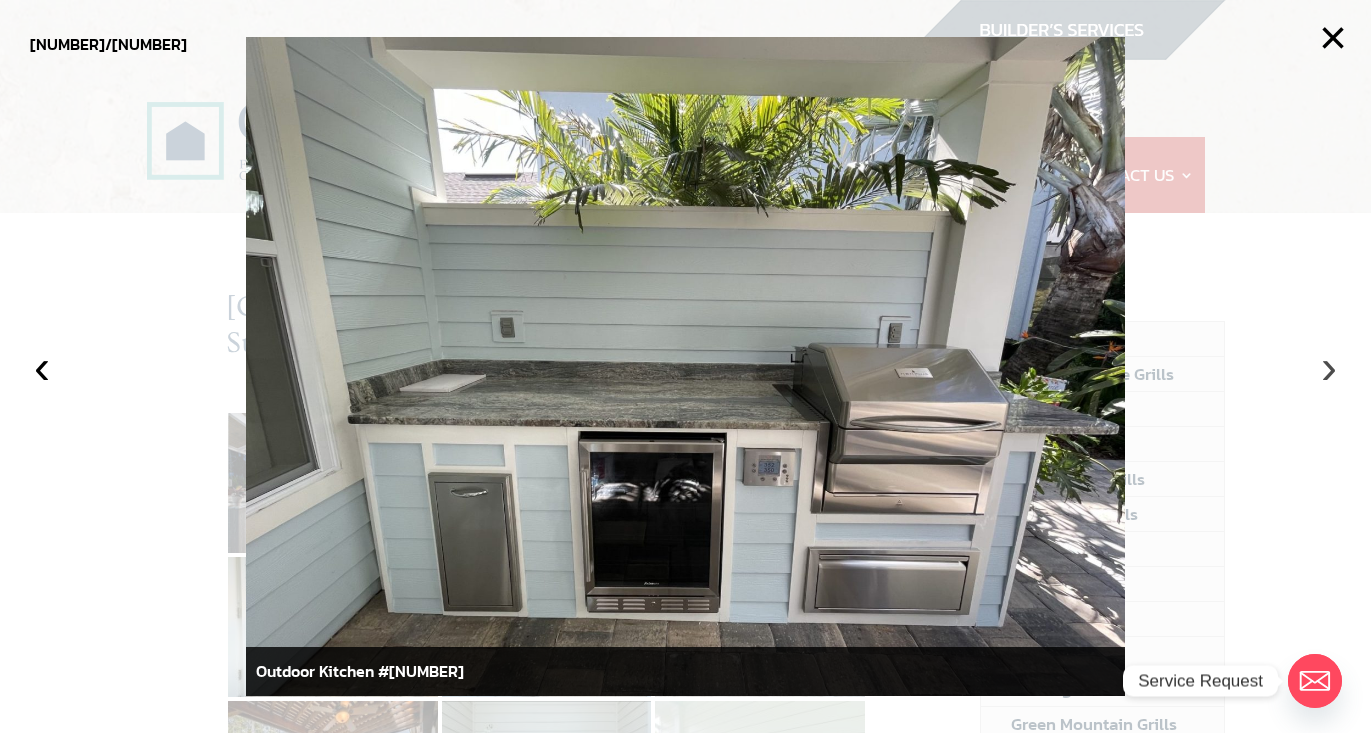 click on "›" at bounding box center [1329, 367] 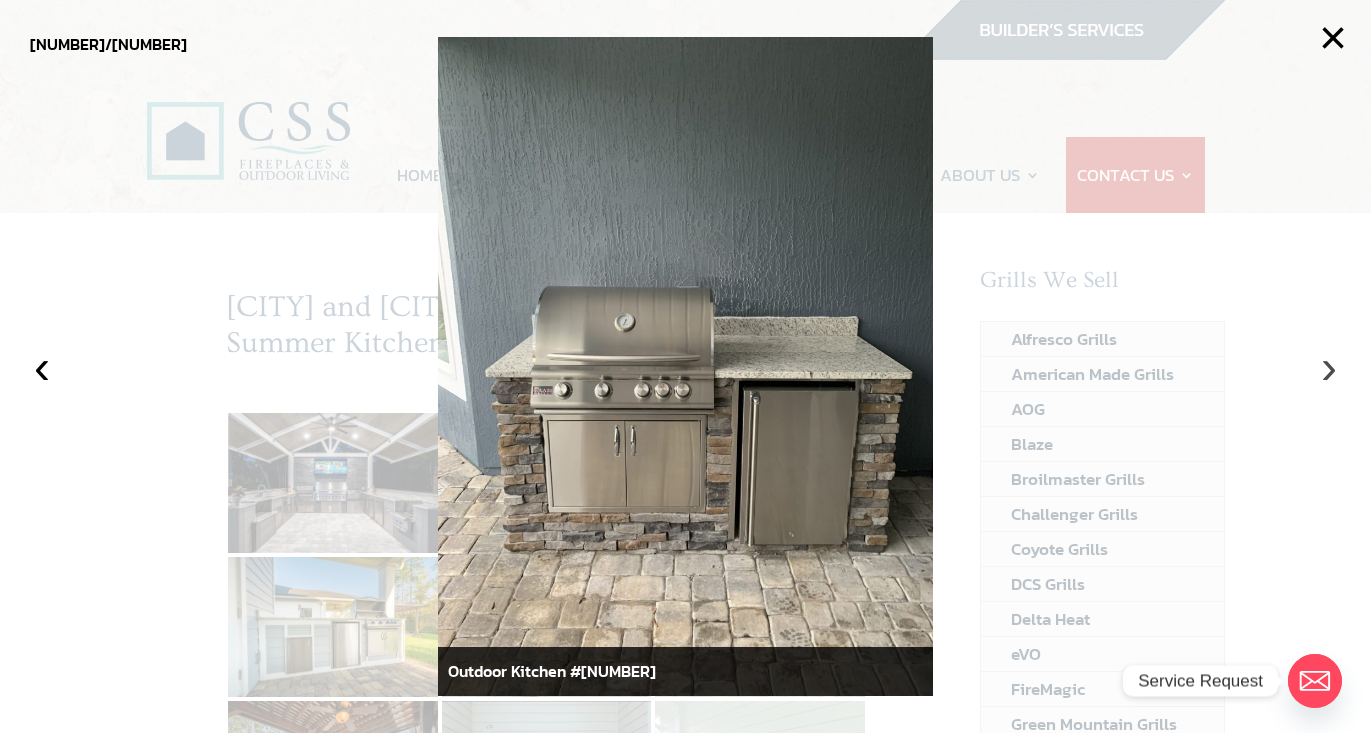click on "›" at bounding box center (1329, 367) 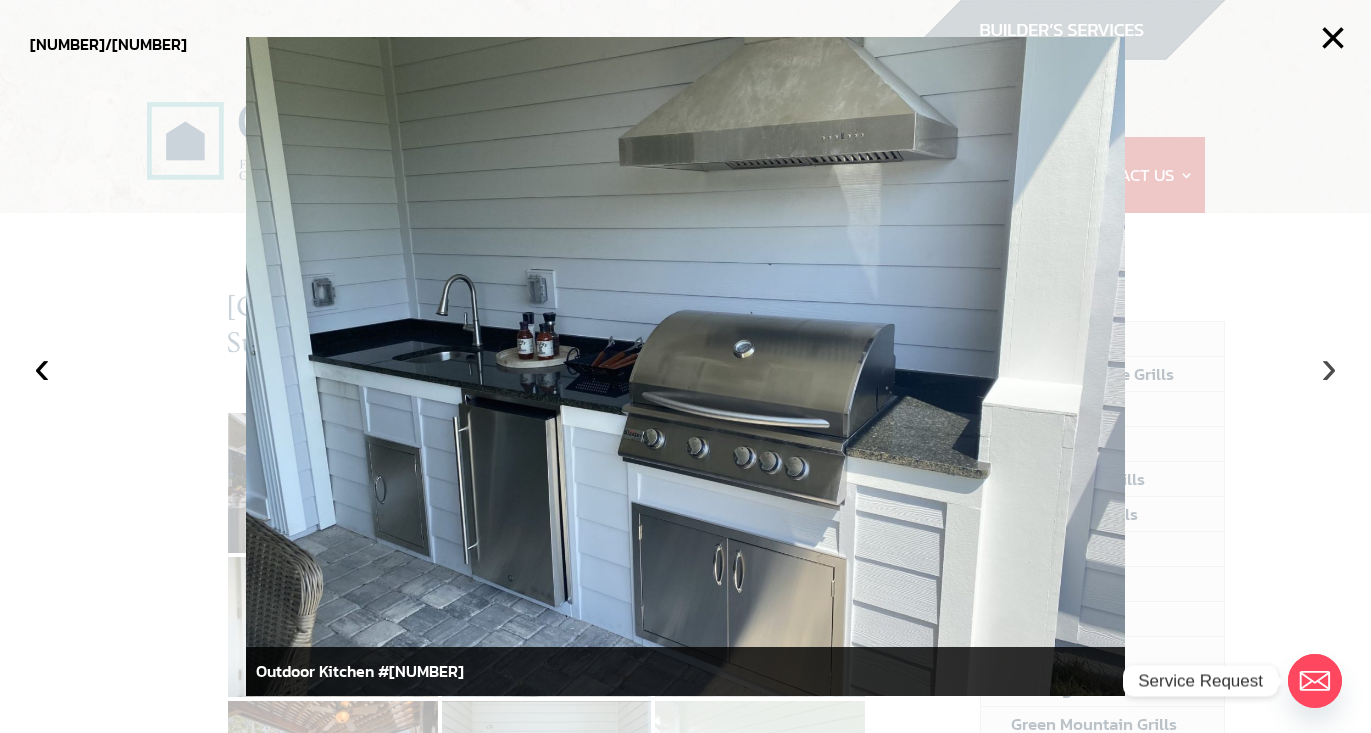 click on "›" at bounding box center [1329, 367] 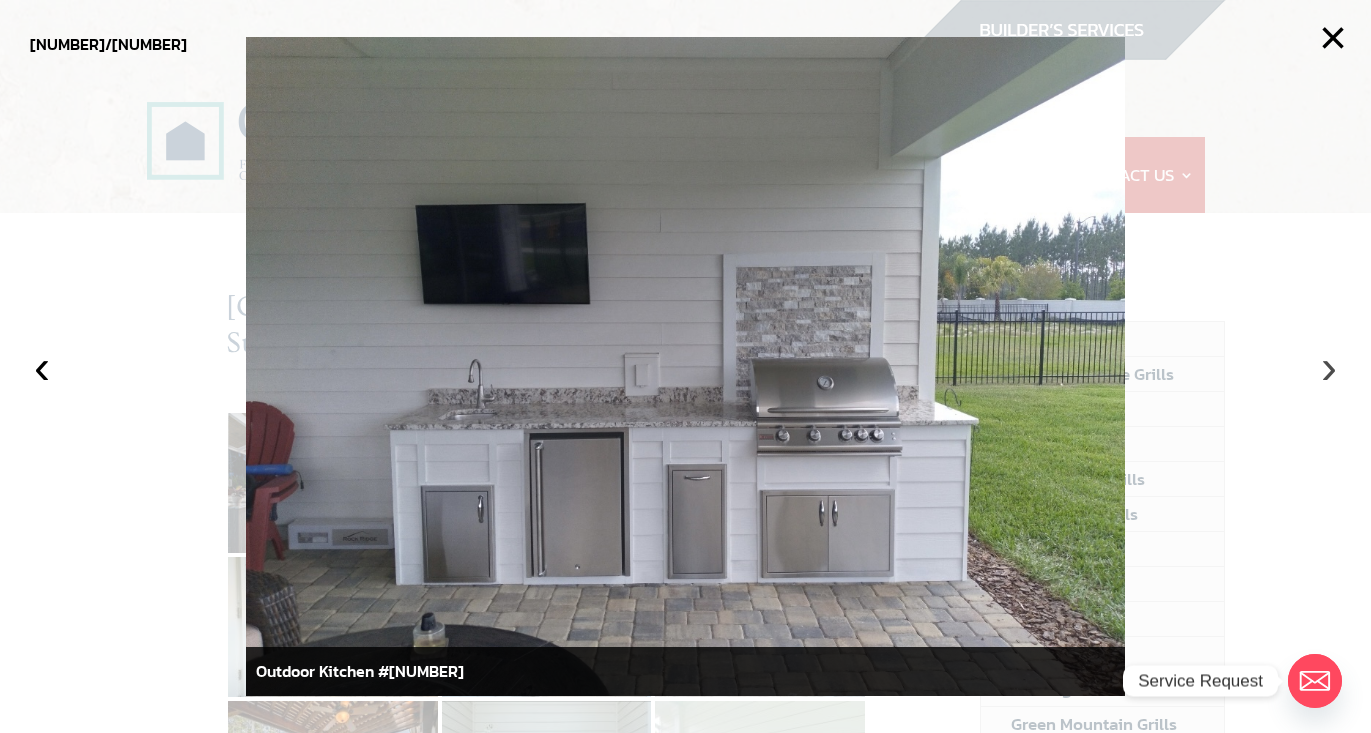 click on "›" at bounding box center (1329, 367) 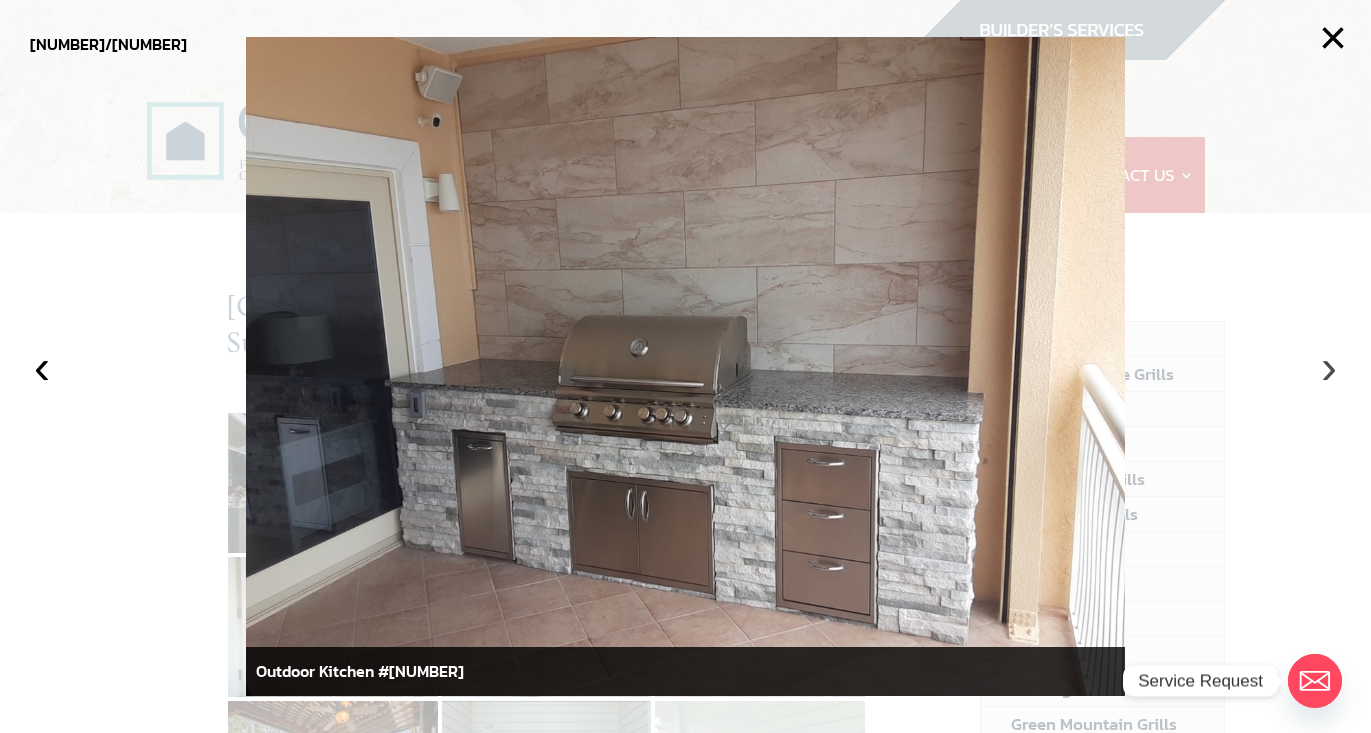 click on "›" at bounding box center [1329, 367] 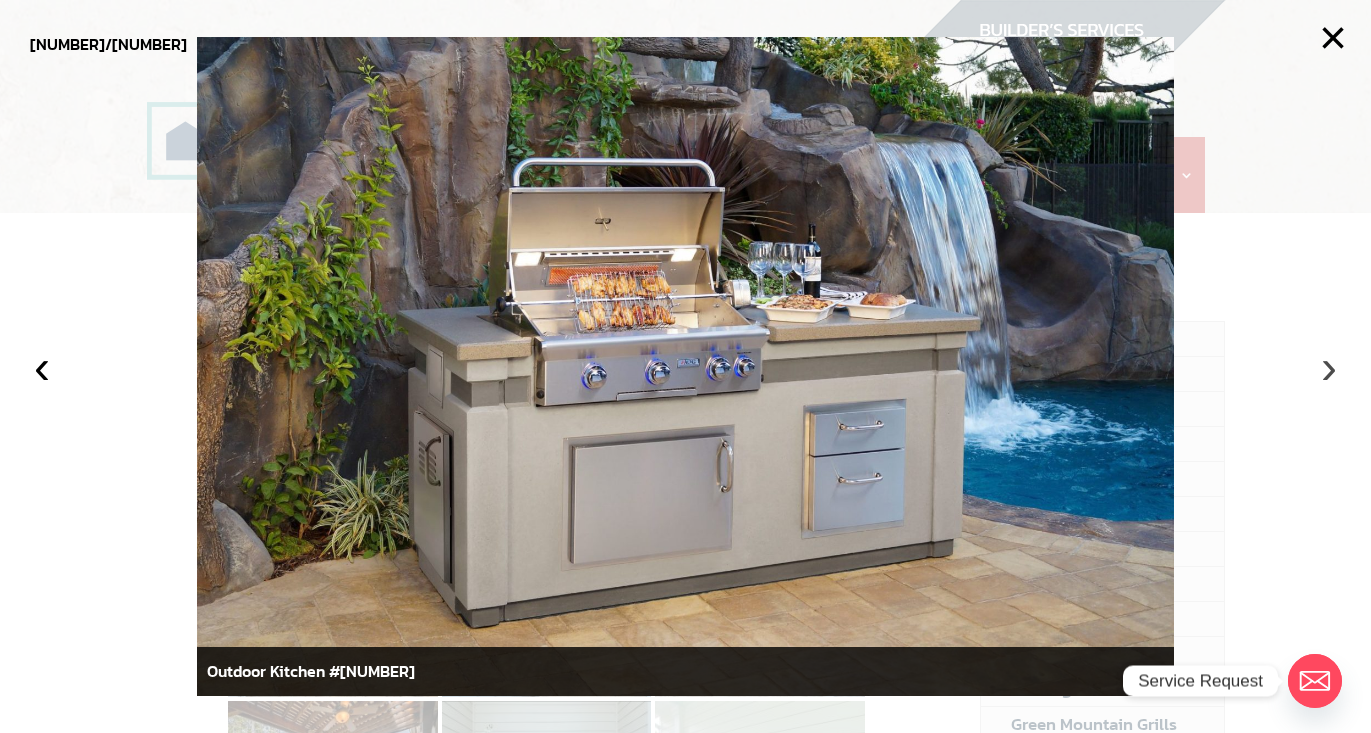 click on "›" at bounding box center (1329, 367) 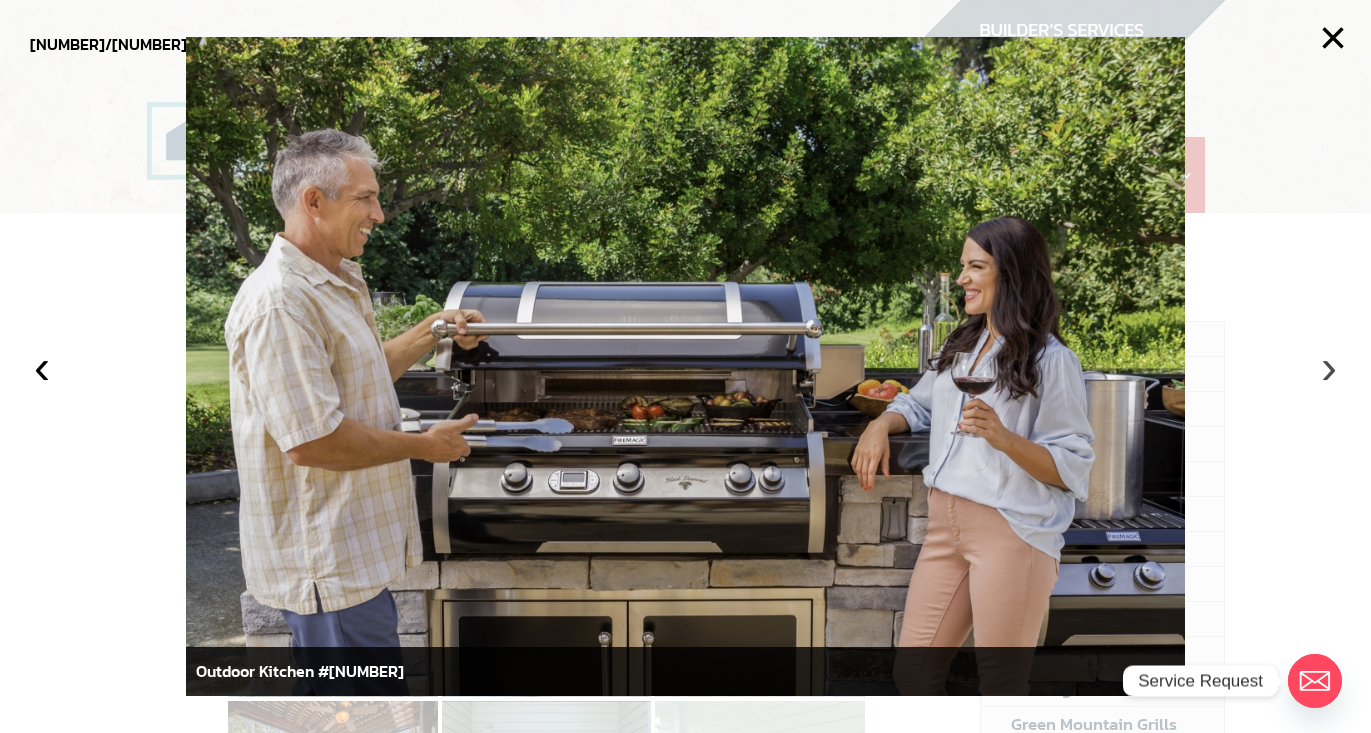 click on "›" at bounding box center [1329, 367] 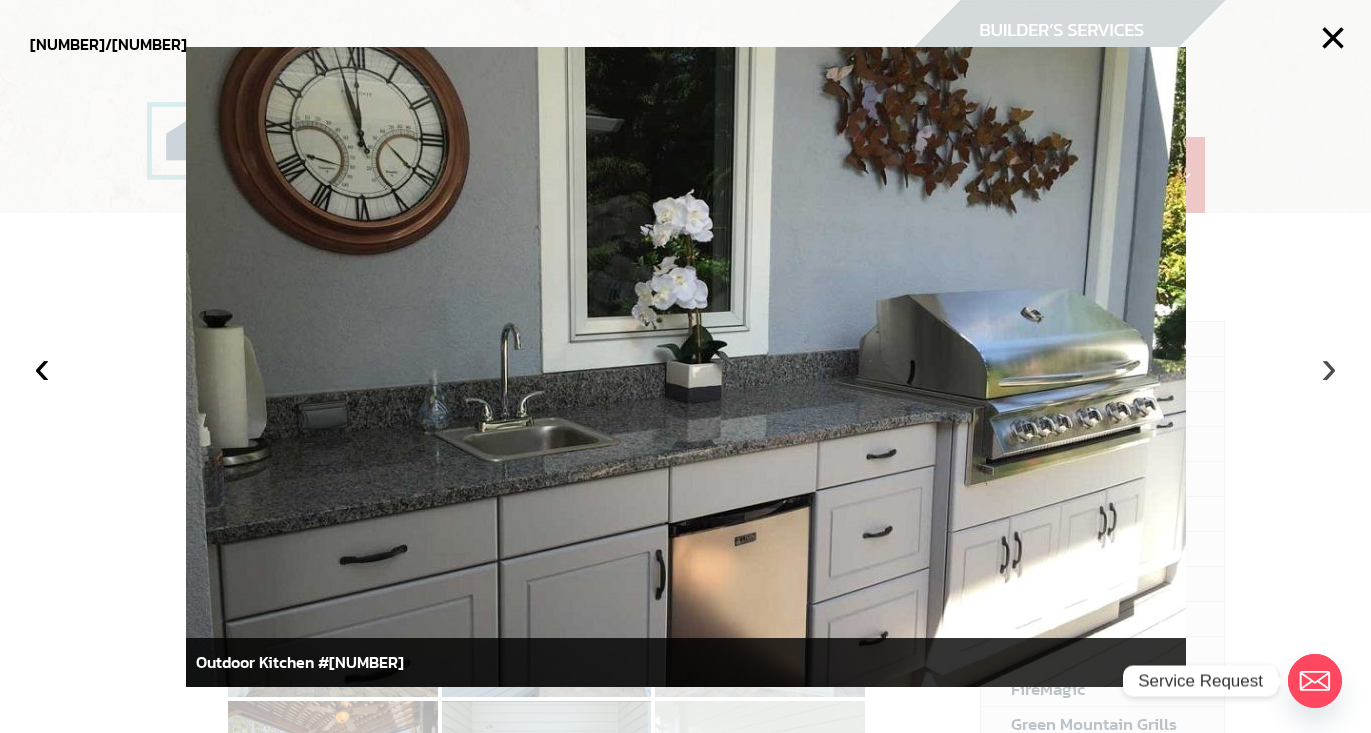 click on "›" at bounding box center [1329, 367] 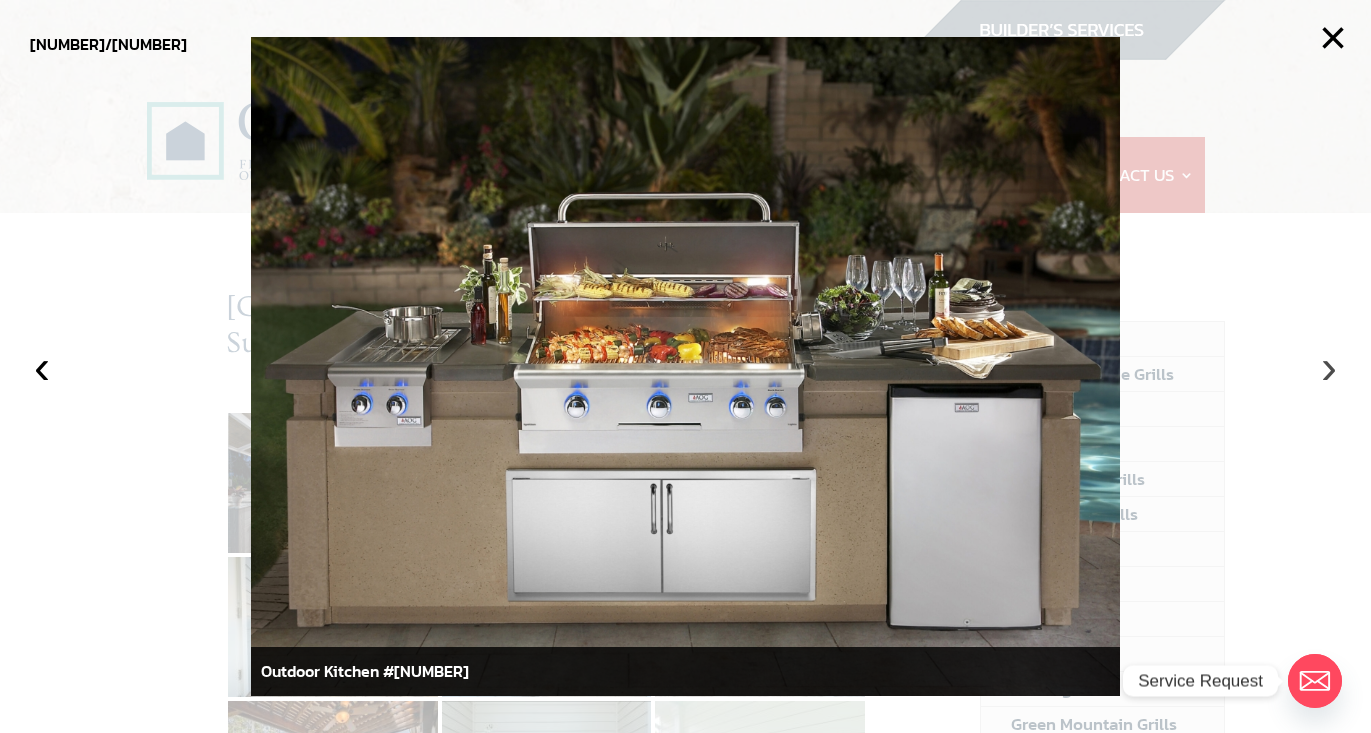 click on "›" at bounding box center (1329, 367) 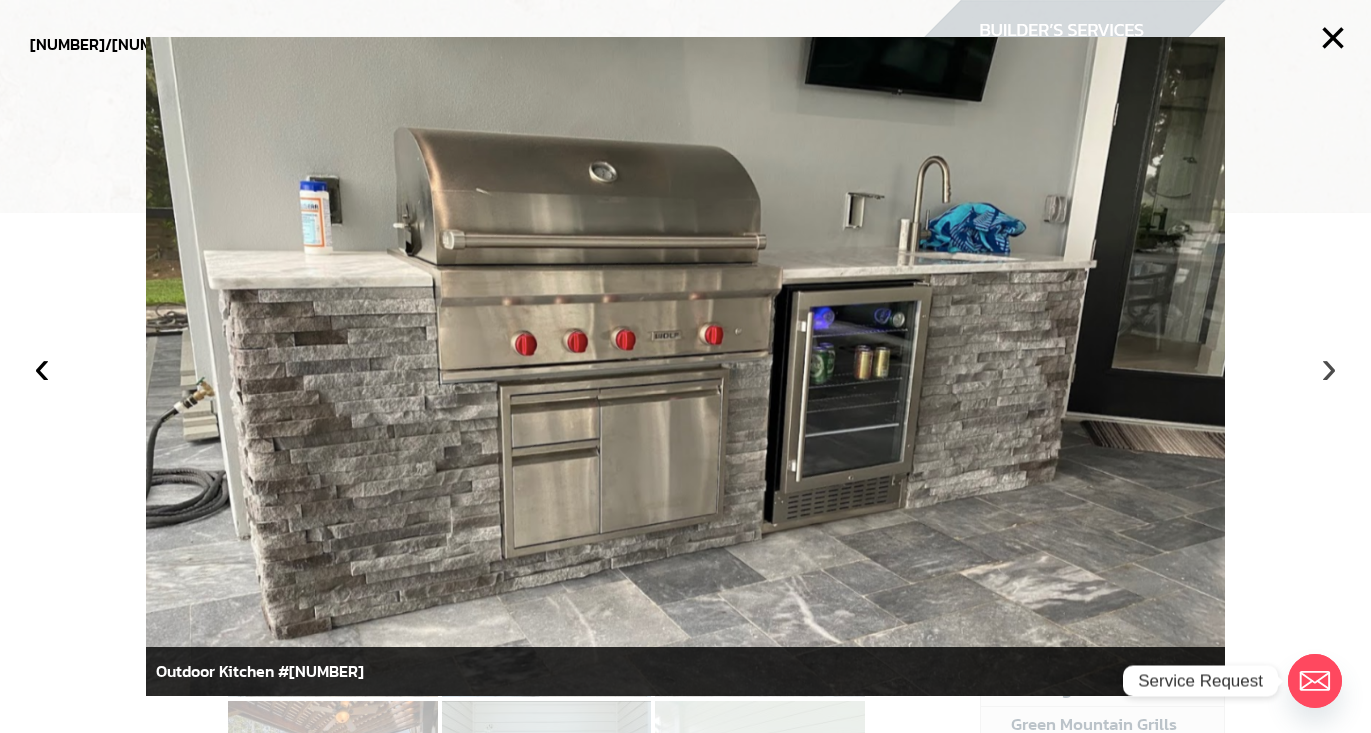 click on "›" at bounding box center (1329, 367) 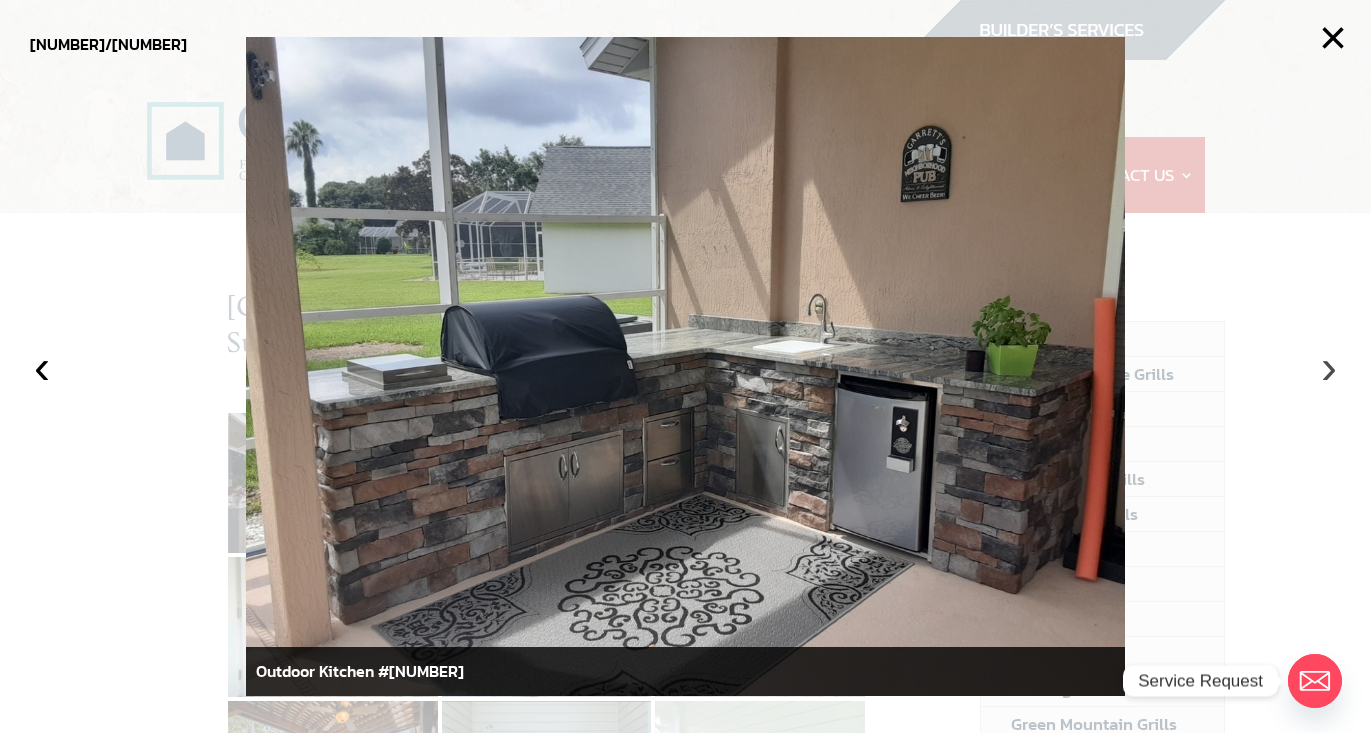 click on "›" at bounding box center (1329, 367) 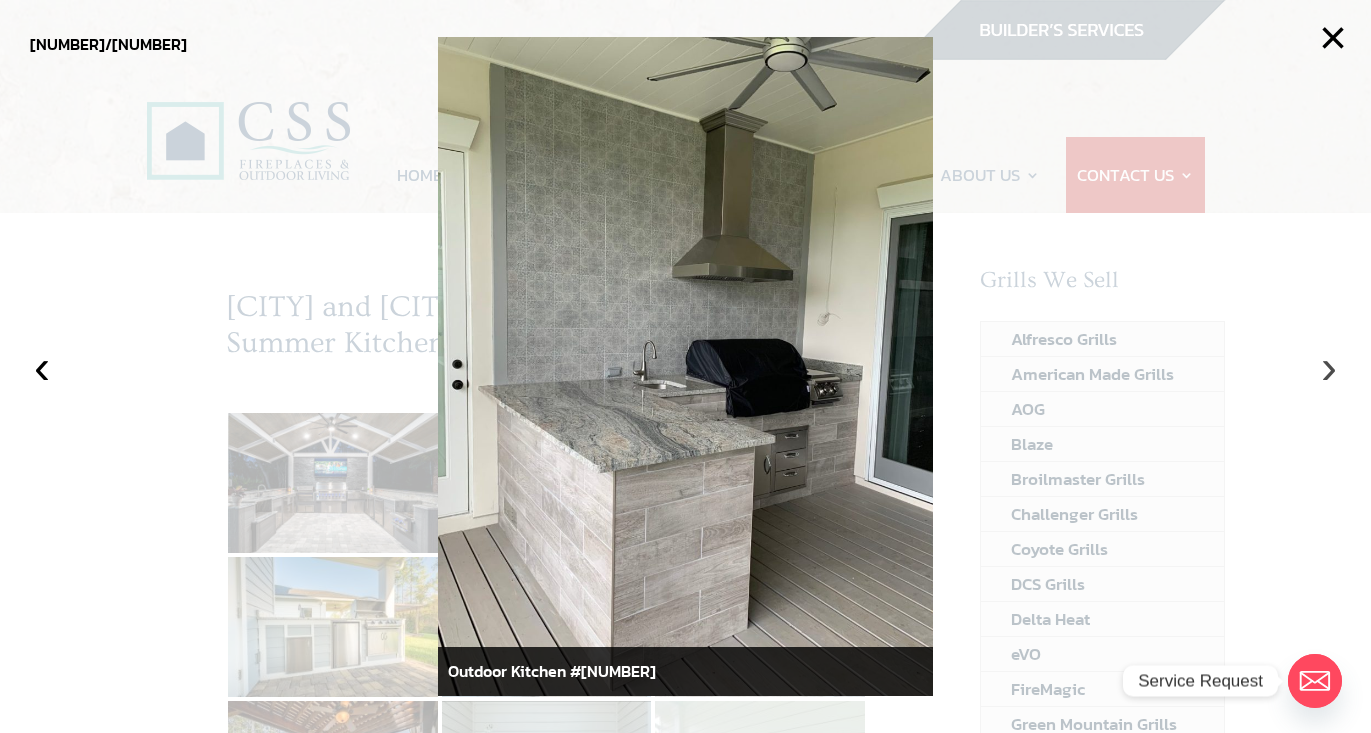 click on "›" at bounding box center [1329, 367] 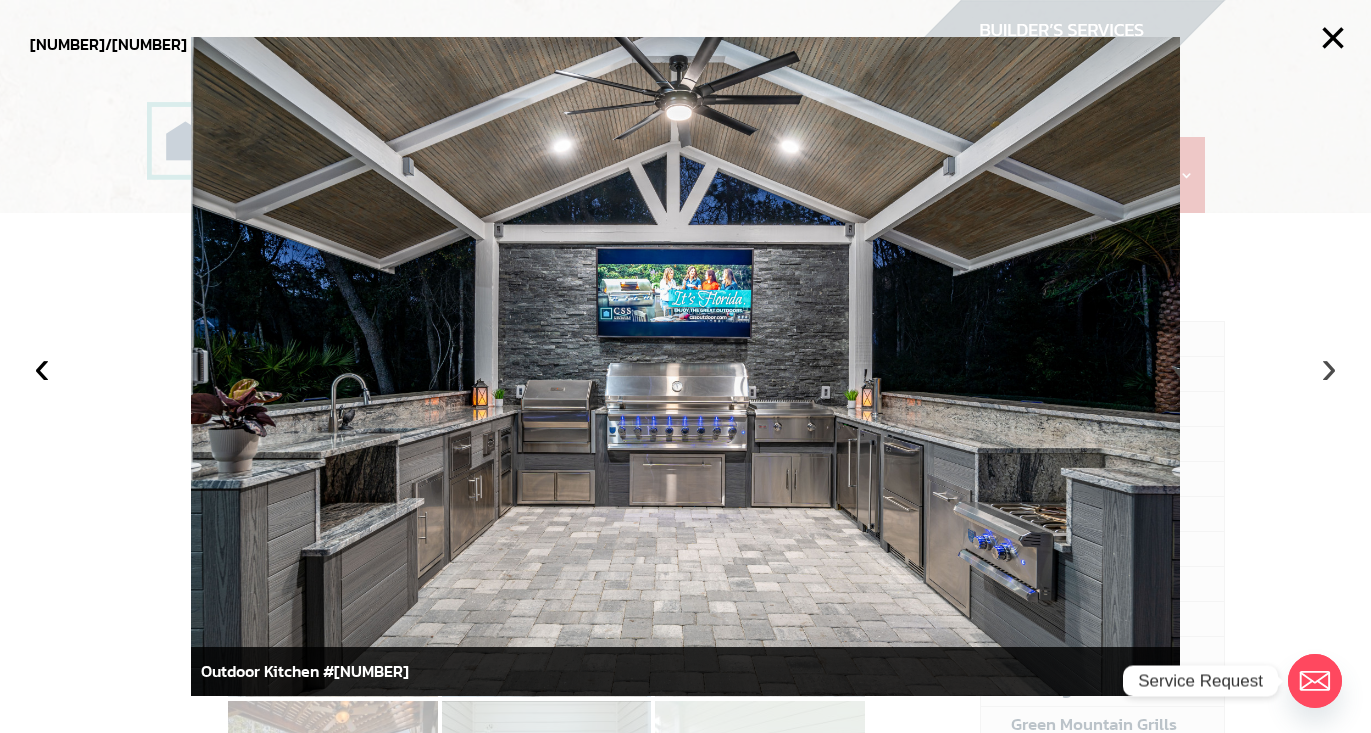 click on "›" at bounding box center (1329, 367) 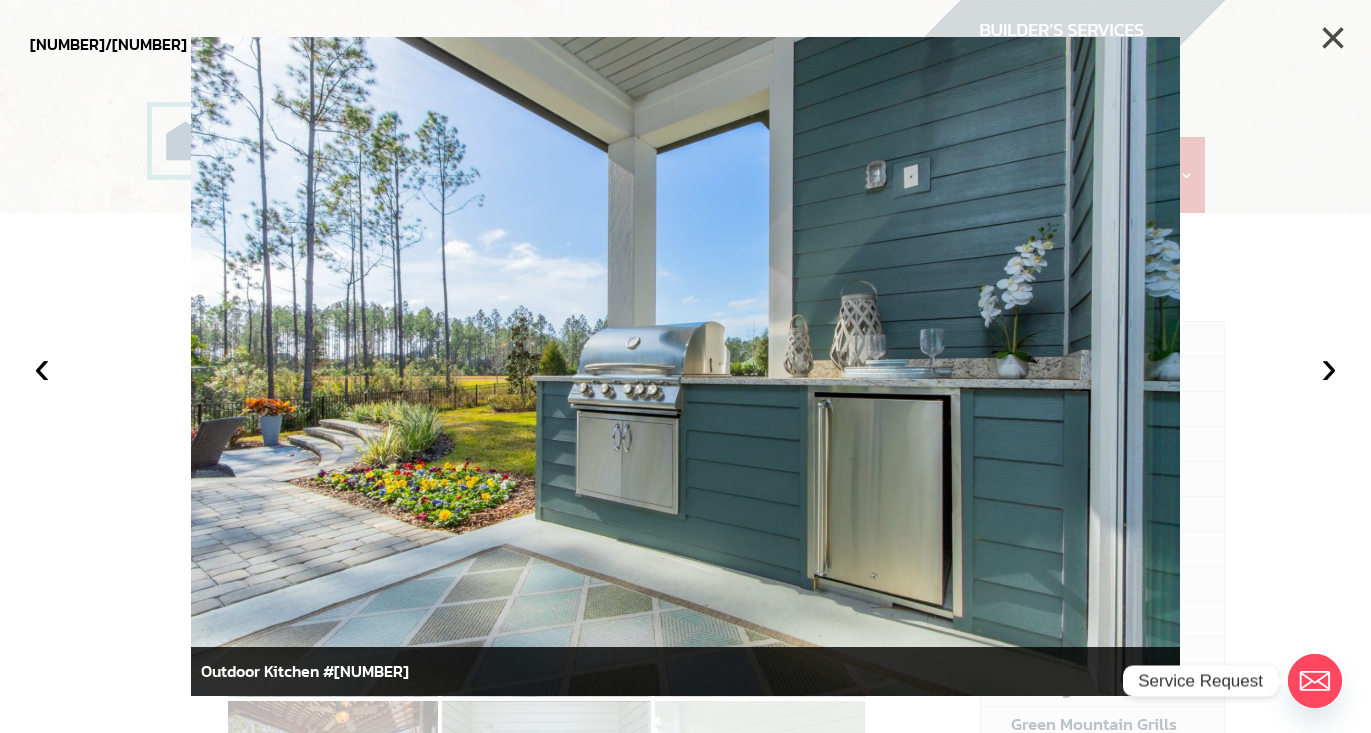 click on "×" at bounding box center [1333, 38] 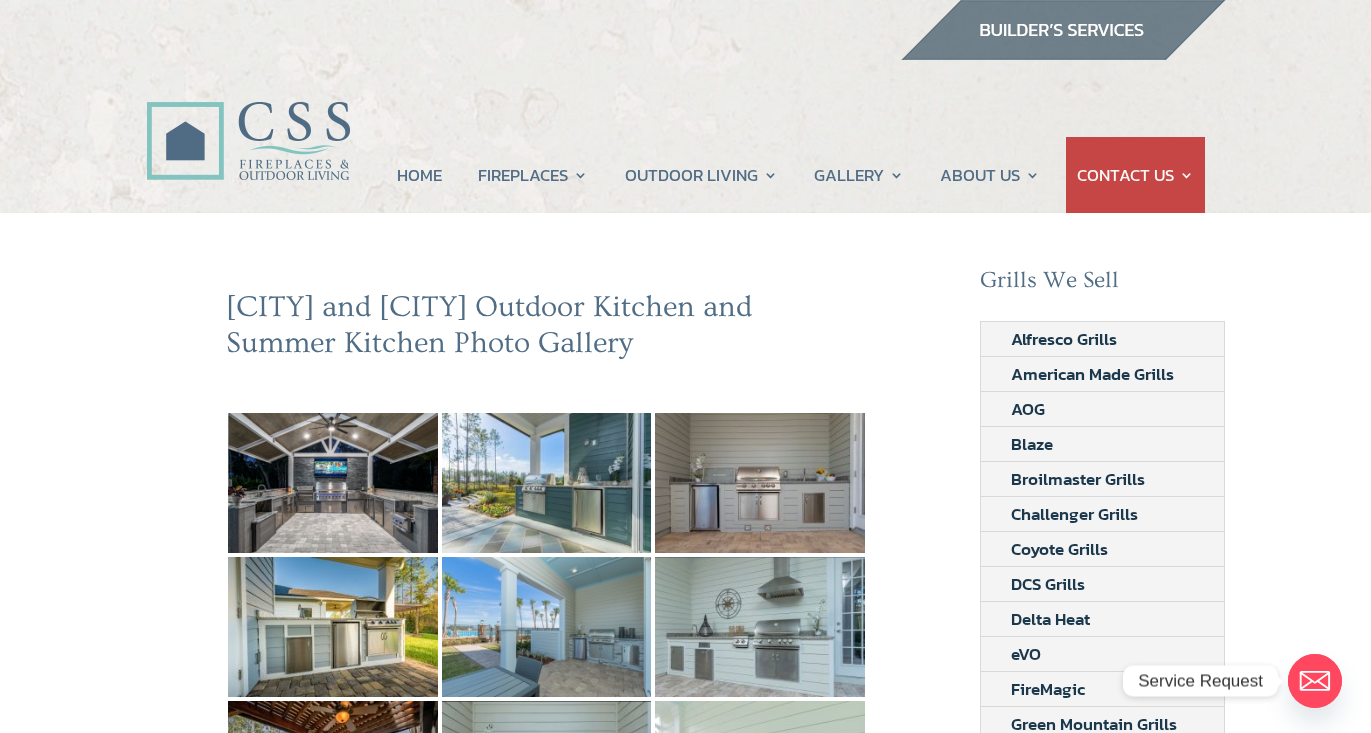 scroll, scrollTop: 7, scrollLeft: 0, axis: vertical 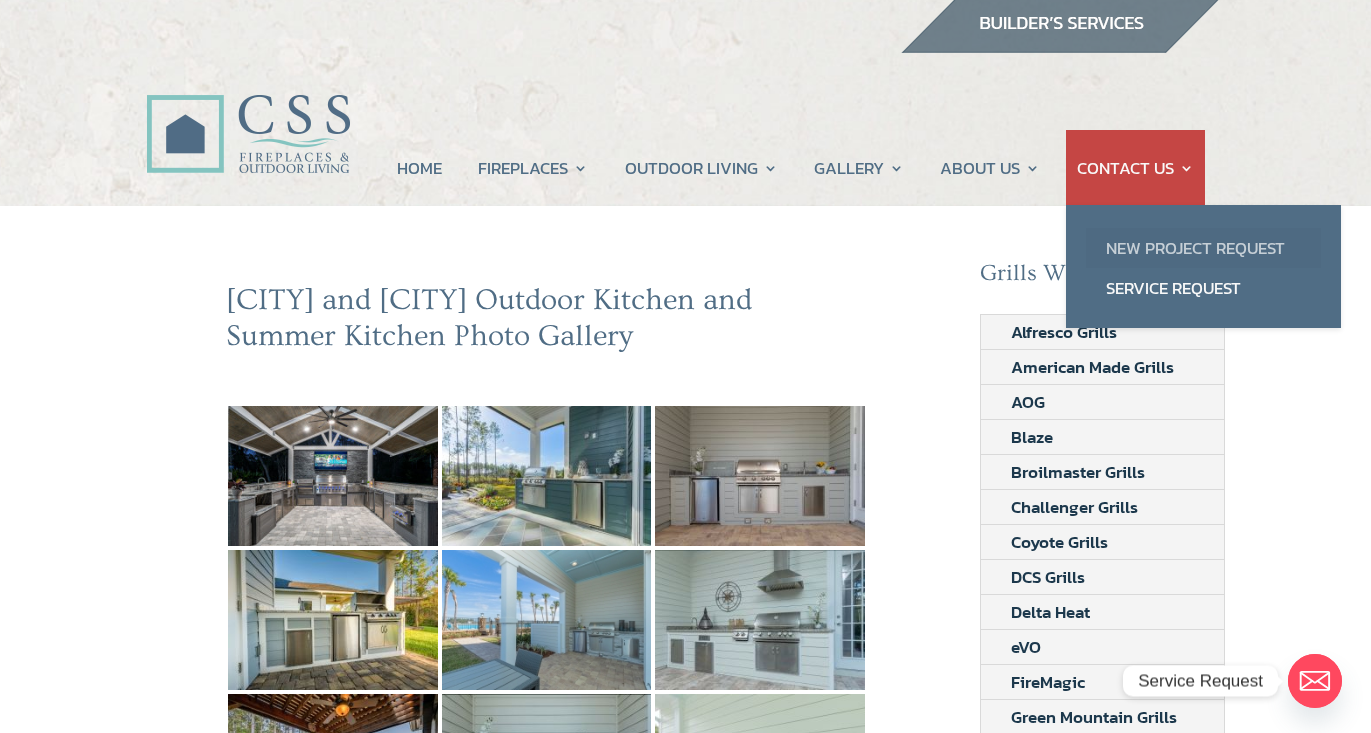 click on "New Project Request" at bounding box center (1203, 248) 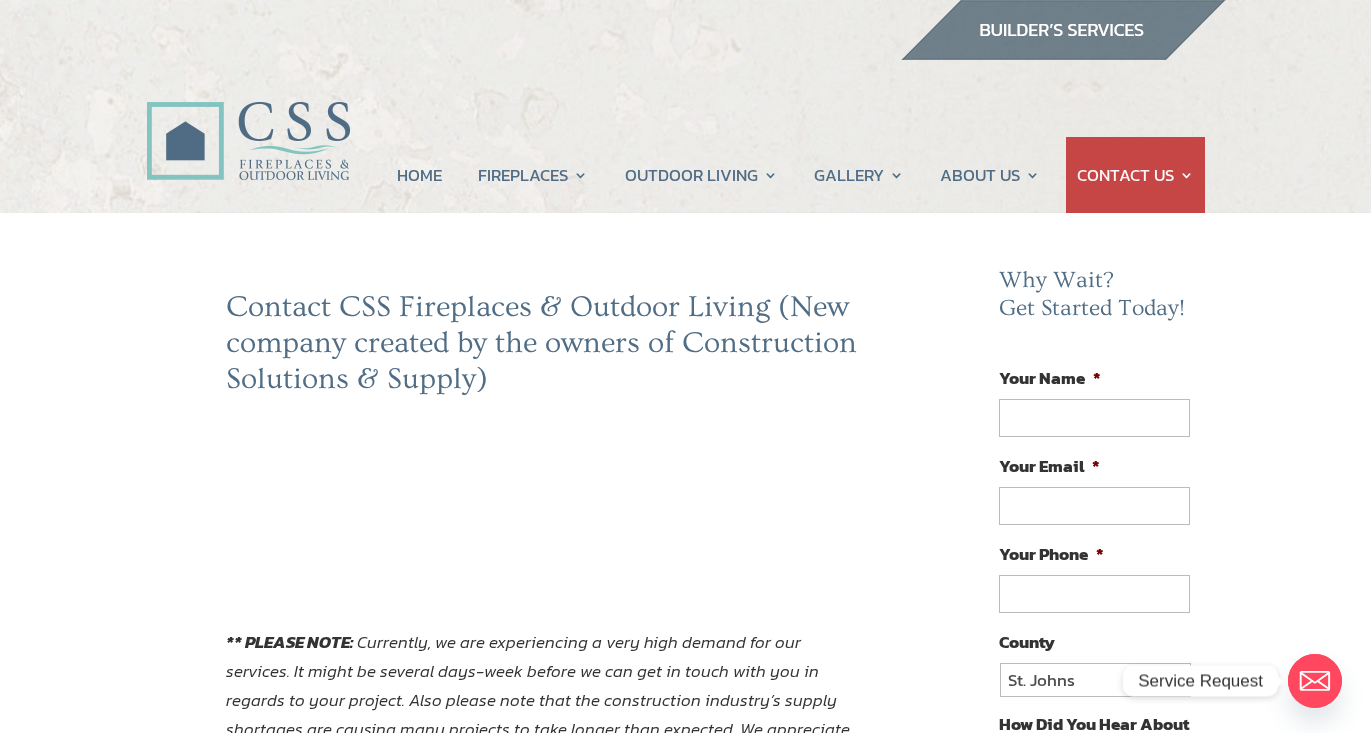 scroll, scrollTop: 0, scrollLeft: 0, axis: both 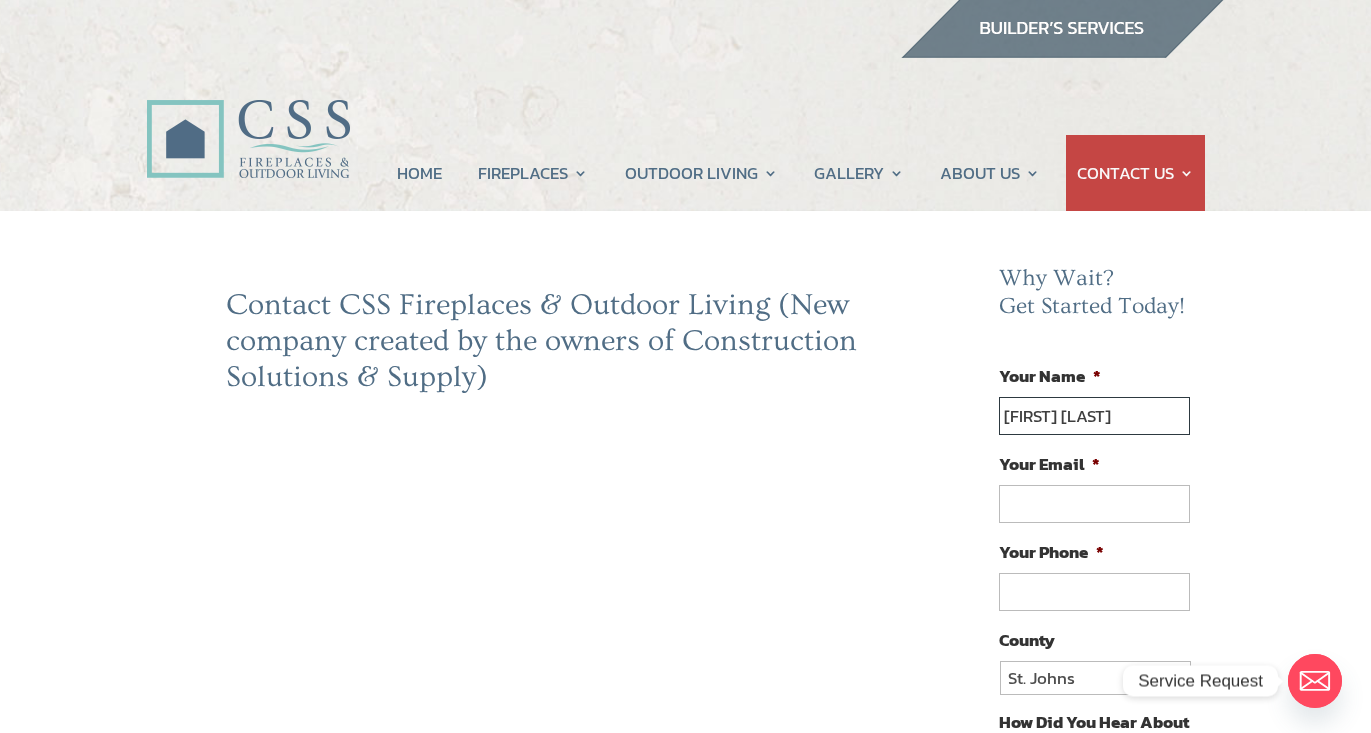 type on "David Crocker" 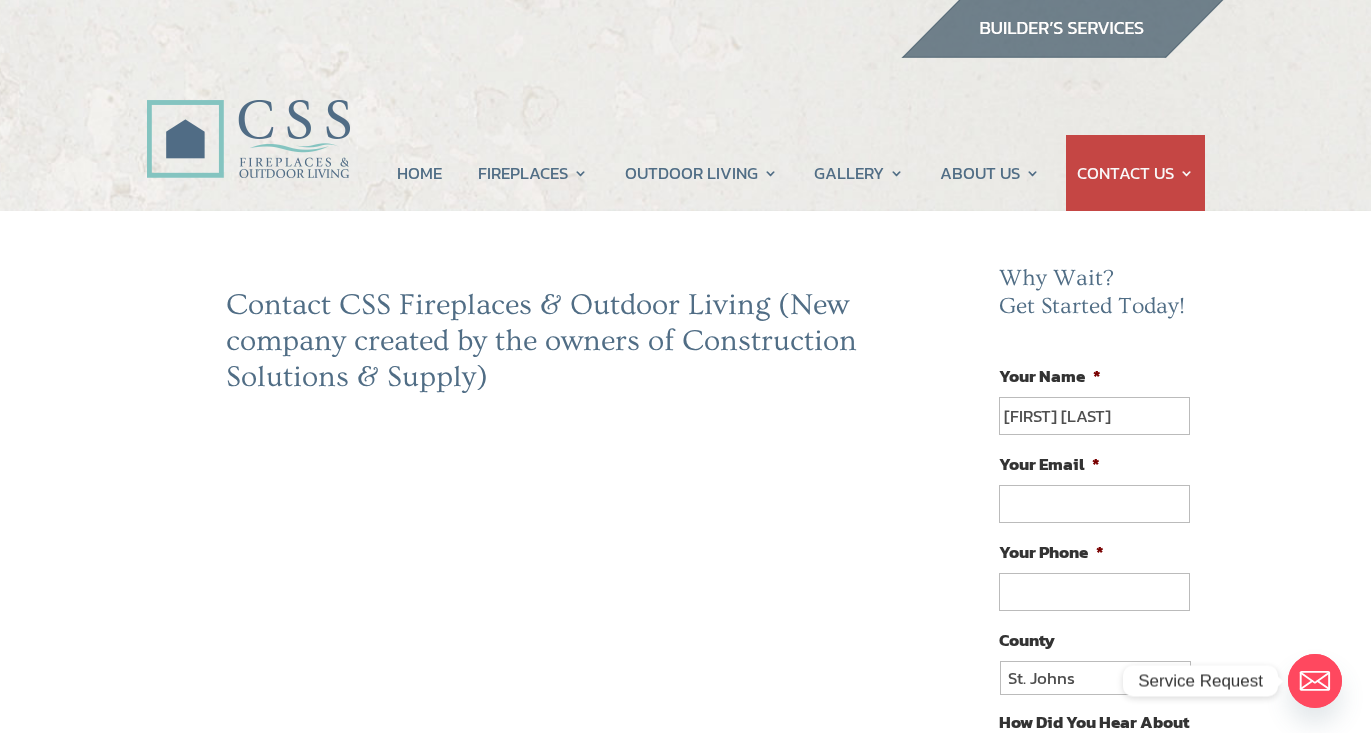 click on "Contact CSS Fireplaces & Outdoor Living (New company created by the owners of Construction Solutions & Supply)
** PLEASE NOTE:   Currently, we are experiencing a very high demand for our services. It might be several days-week before we can get in touch with you in regards to your project. Also please note that the construction industry’s supply shortages are causing many projects to take longer than expected. We appreciate your patience with us as we navigate this unprecedented time." at bounding box center [547, 904] 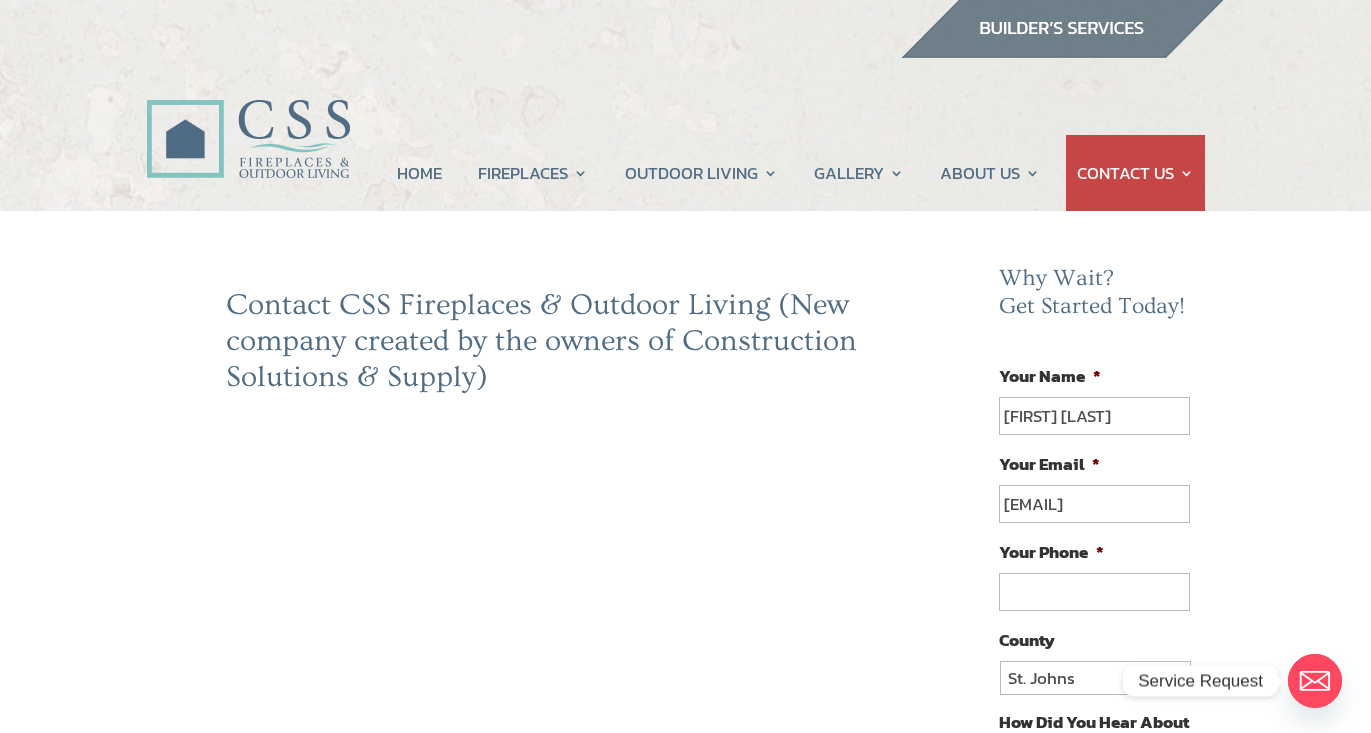 type on "crockerdavid96@gmail.com" 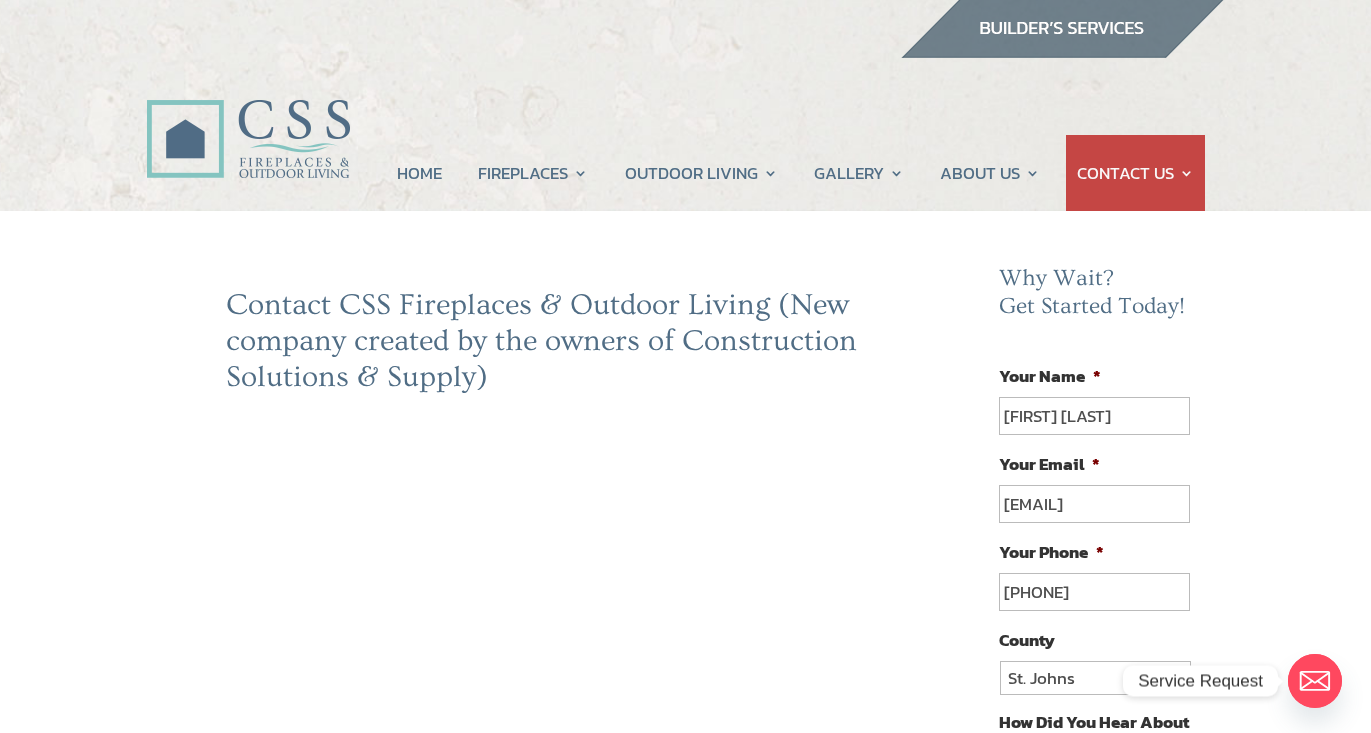 click on "Contact CSS Fireplaces & Outdoor Living (New company created by the owners of Construction Solutions & Supply)
** PLEASE NOTE:   Currently, we are experiencing a very high demand for our services. It might be several days-week before we can get in touch with you in regards to your project. Also please note that the construction industry’s supply shortages are causing many projects to take longer than expected. We appreciate your patience with us as we navigate this unprecedented time." at bounding box center [547, 904] 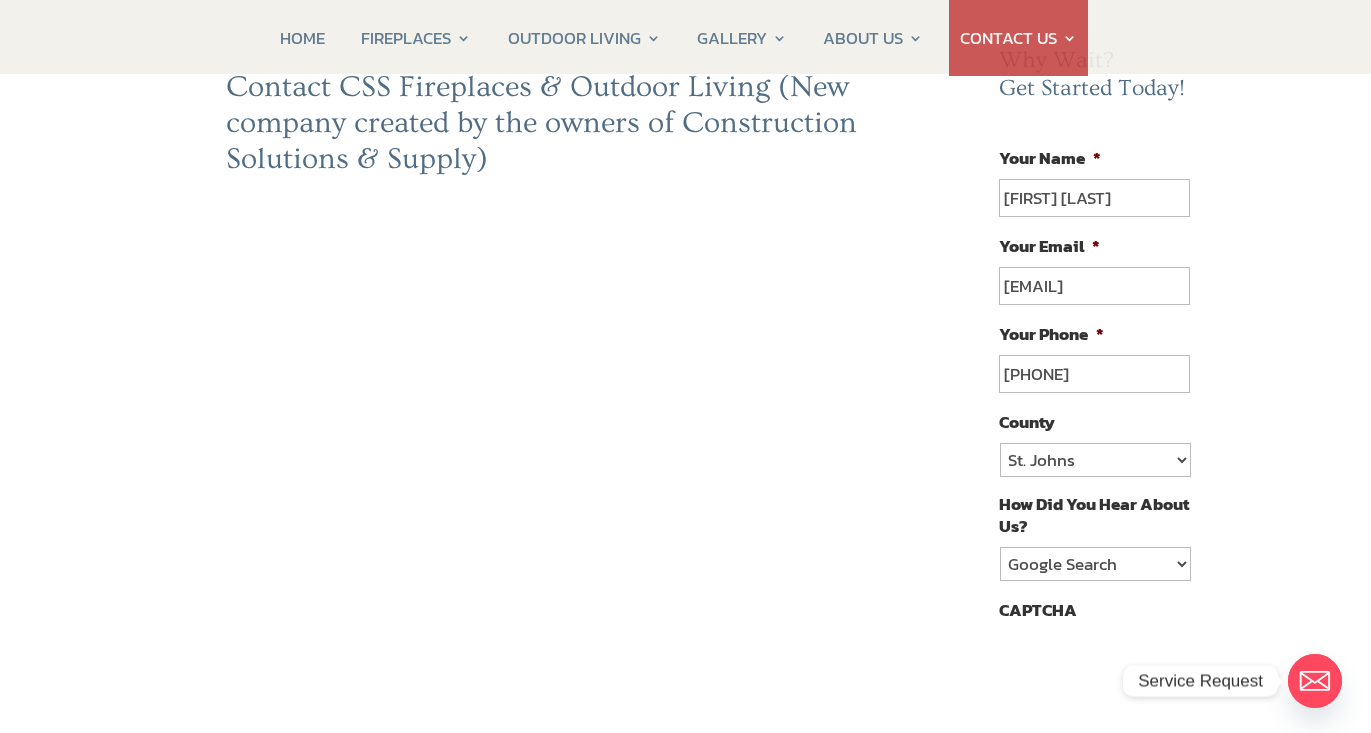 scroll, scrollTop: 335, scrollLeft: 0, axis: vertical 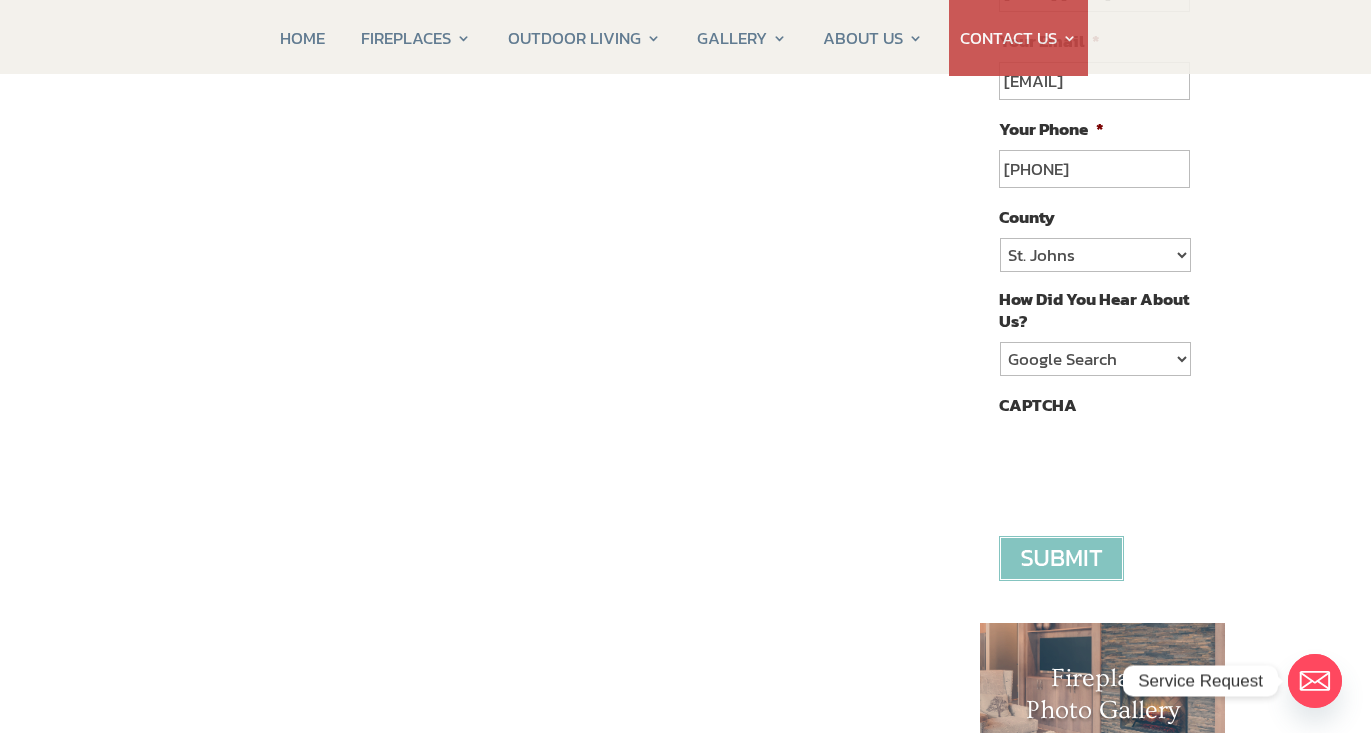 click at bounding box center [1102, 563] 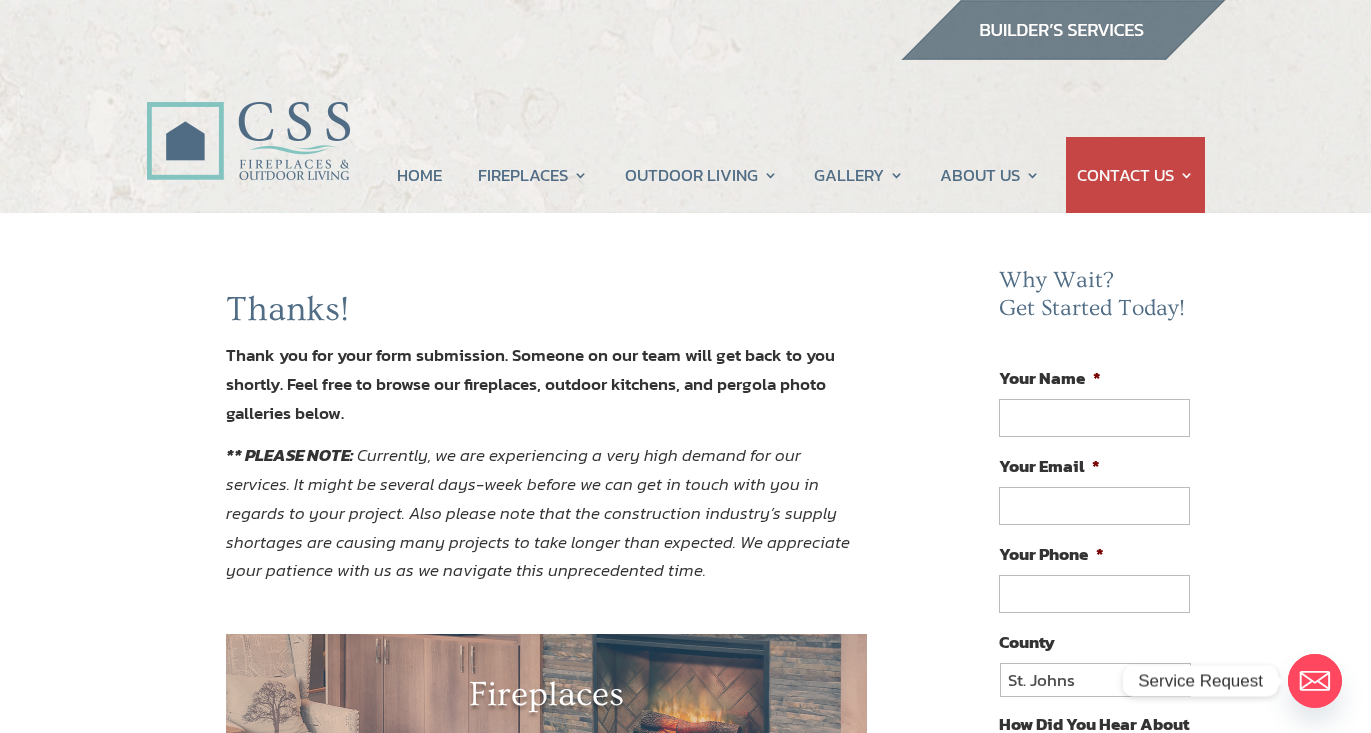 scroll, scrollTop: 0, scrollLeft: 0, axis: both 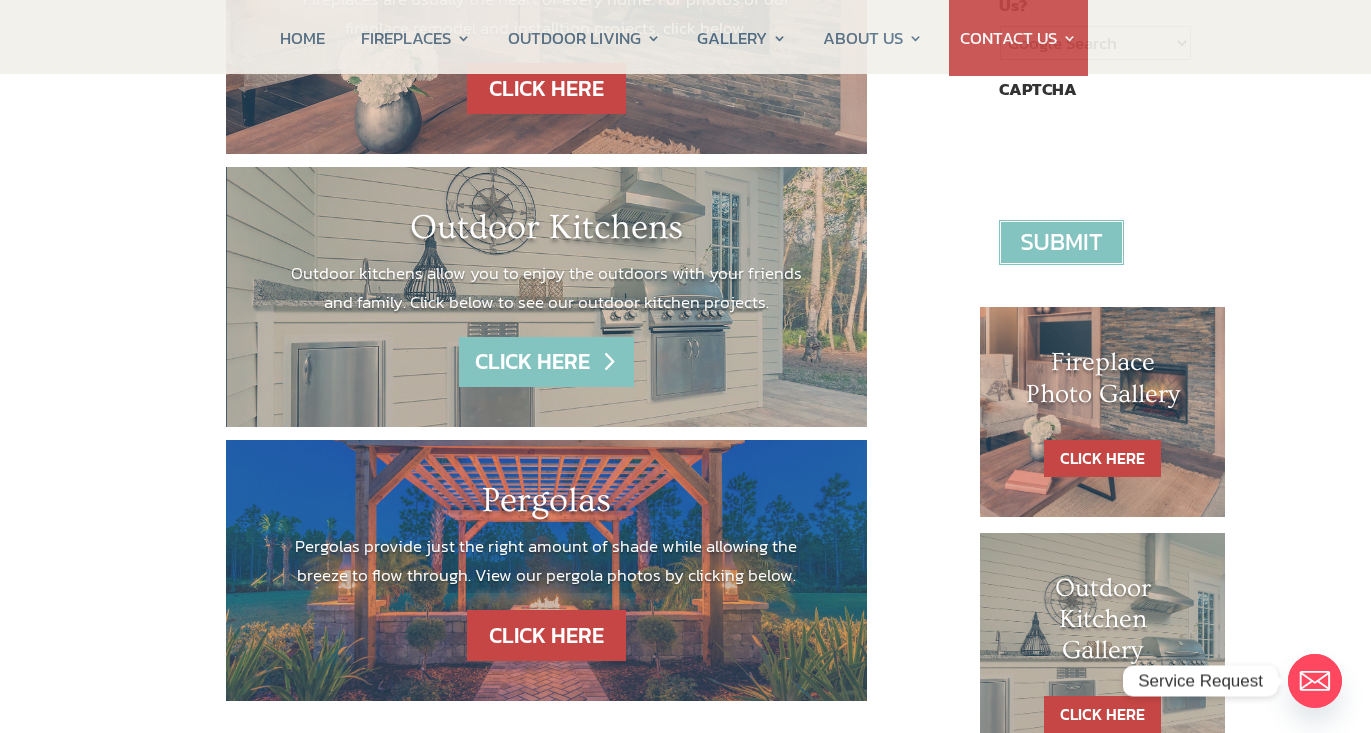 click on "CLICK HERE" at bounding box center (546, 362) 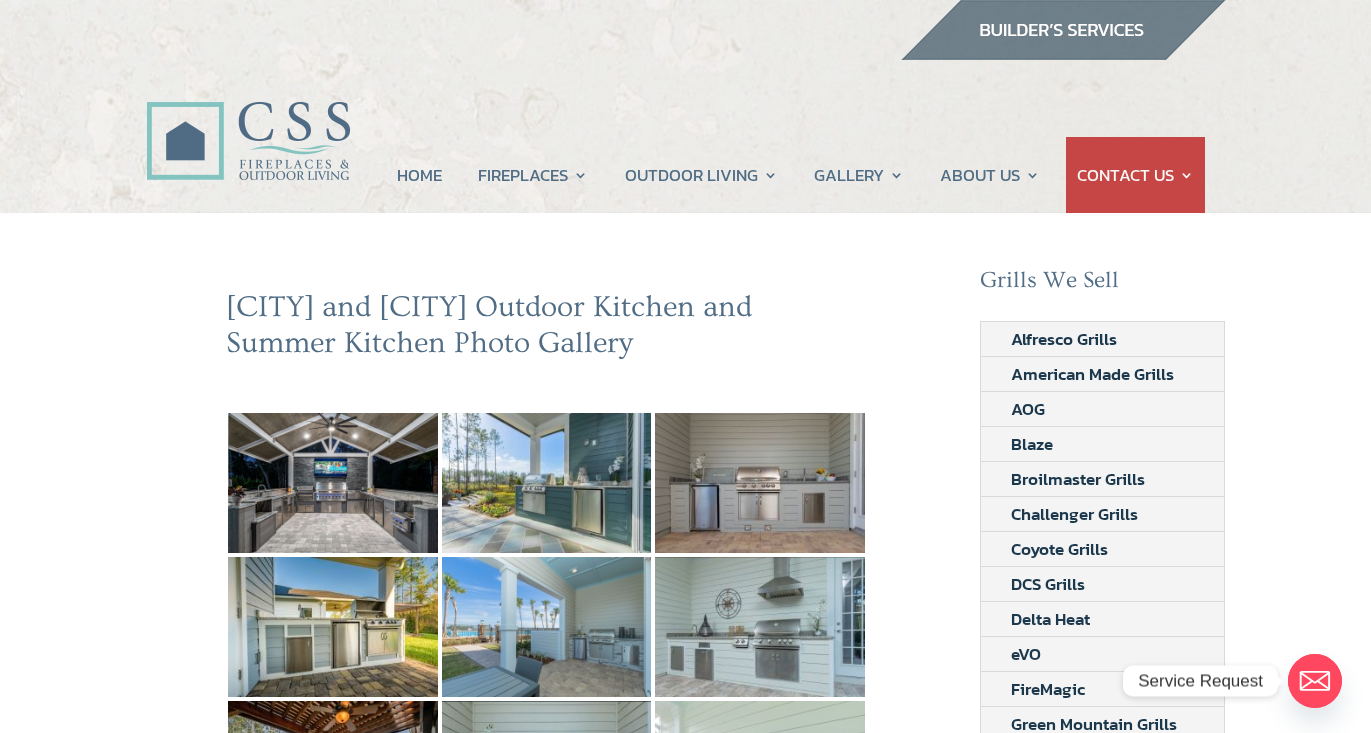 scroll, scrollTop: 0, scrollLeft: 0, axis: both 